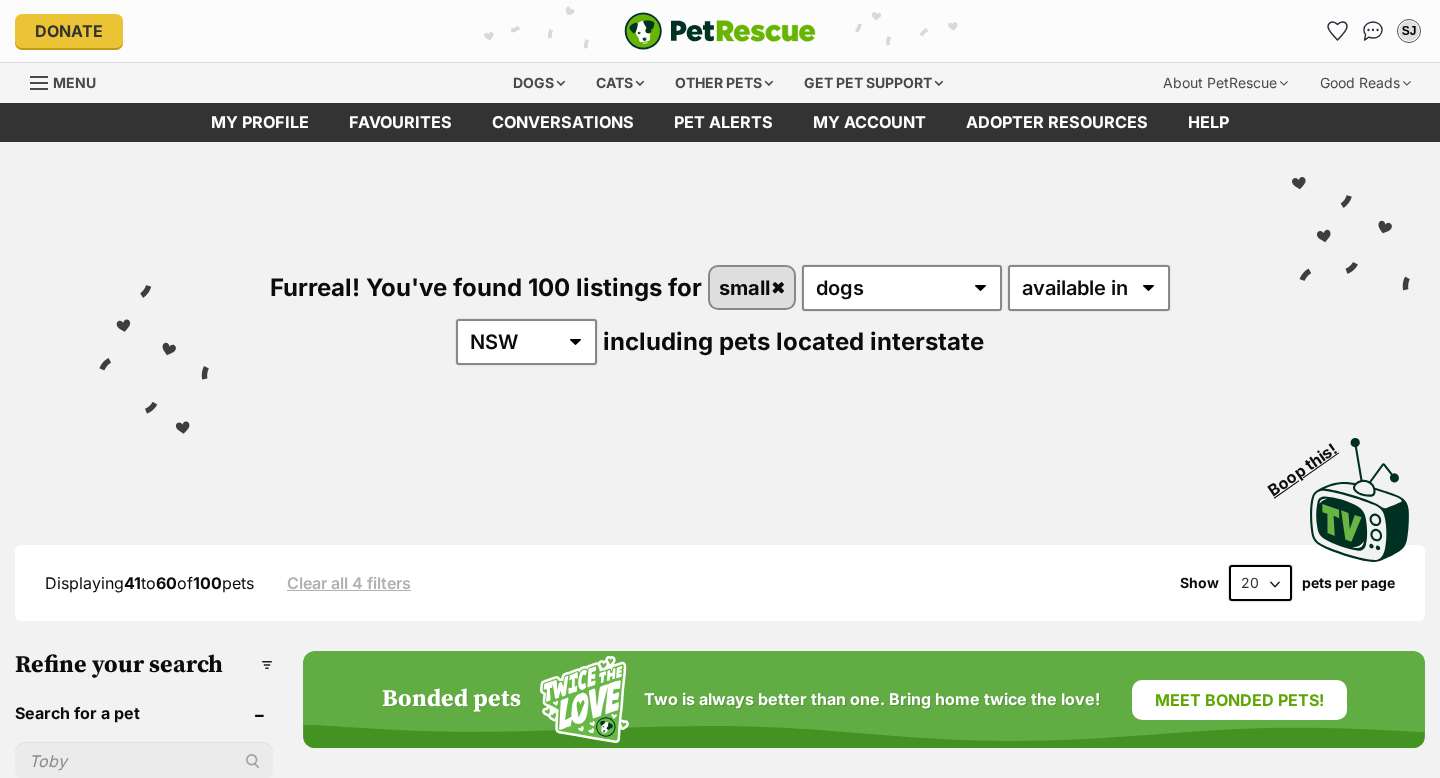 scroll, scrollTop: 0, scrollLeft: 0, axis: both 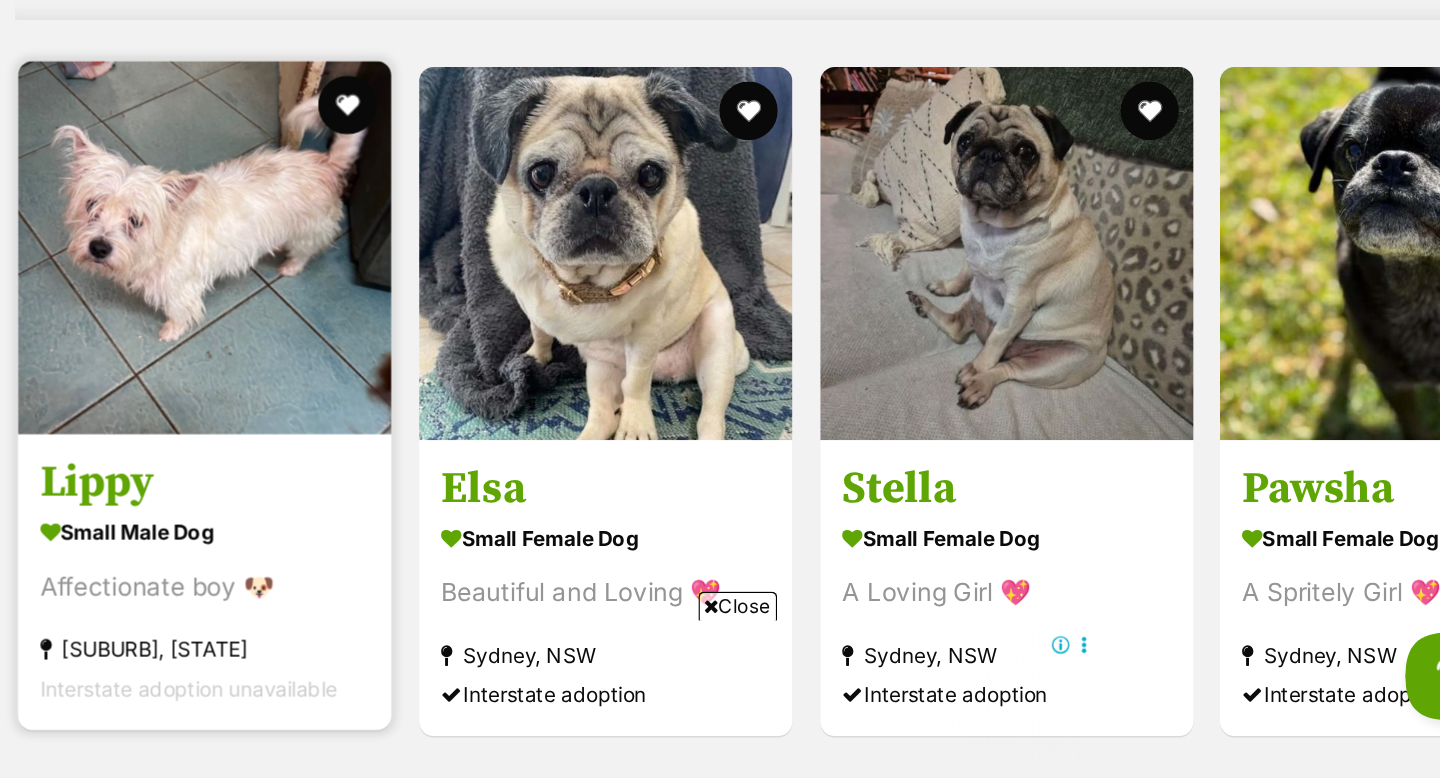 click at bounding box center [474, 415] 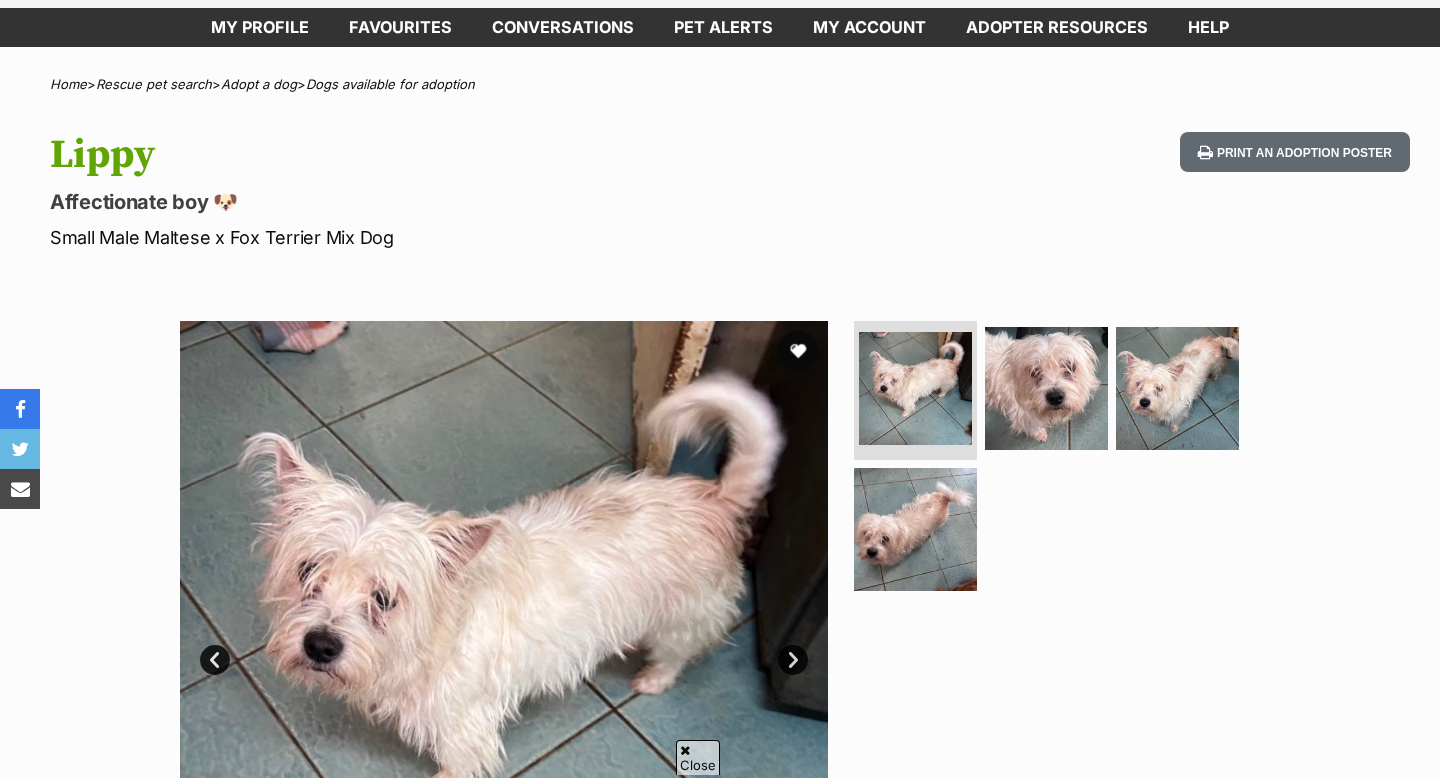 scroll, scrollTop: 96, scrollLeft: 0, axis: vertical 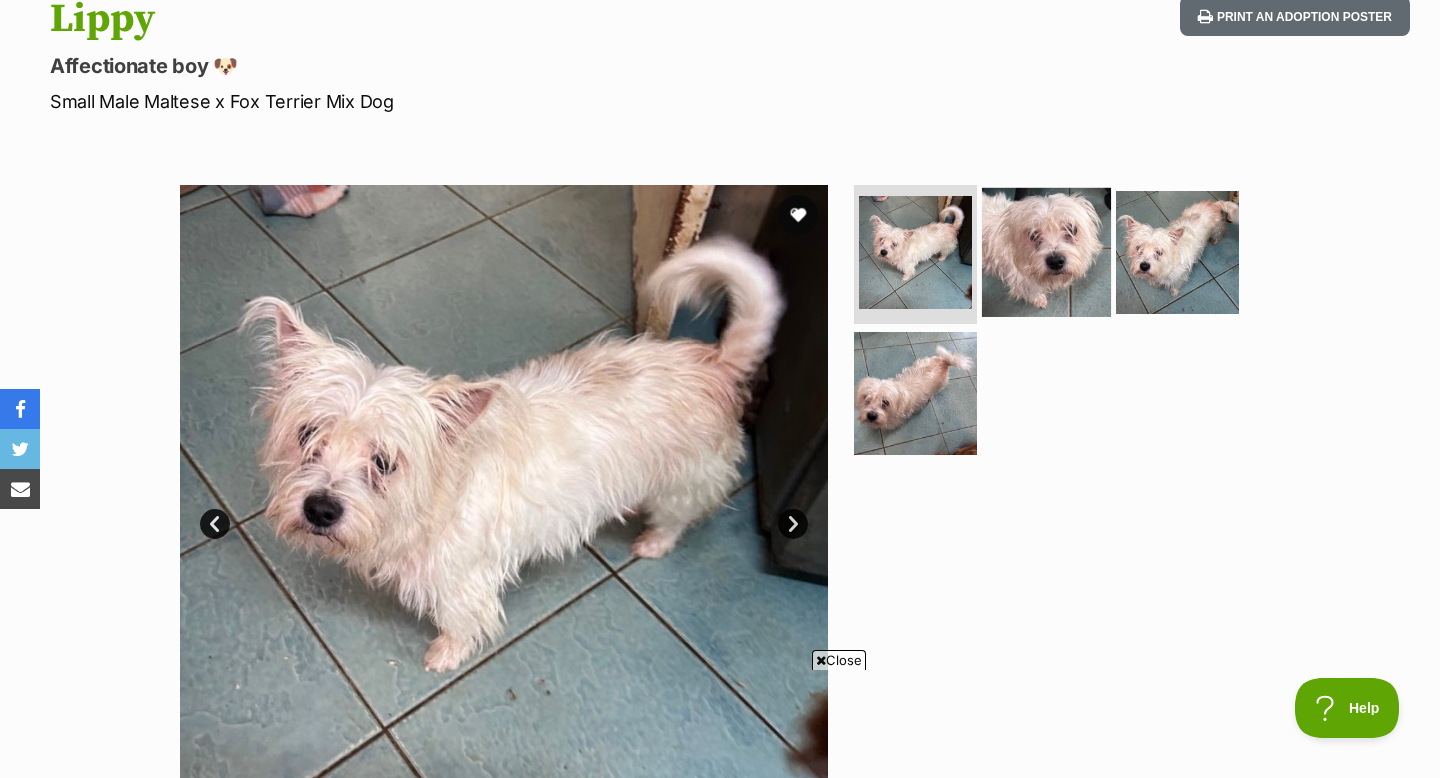 click at bounding box center (1046, 251) 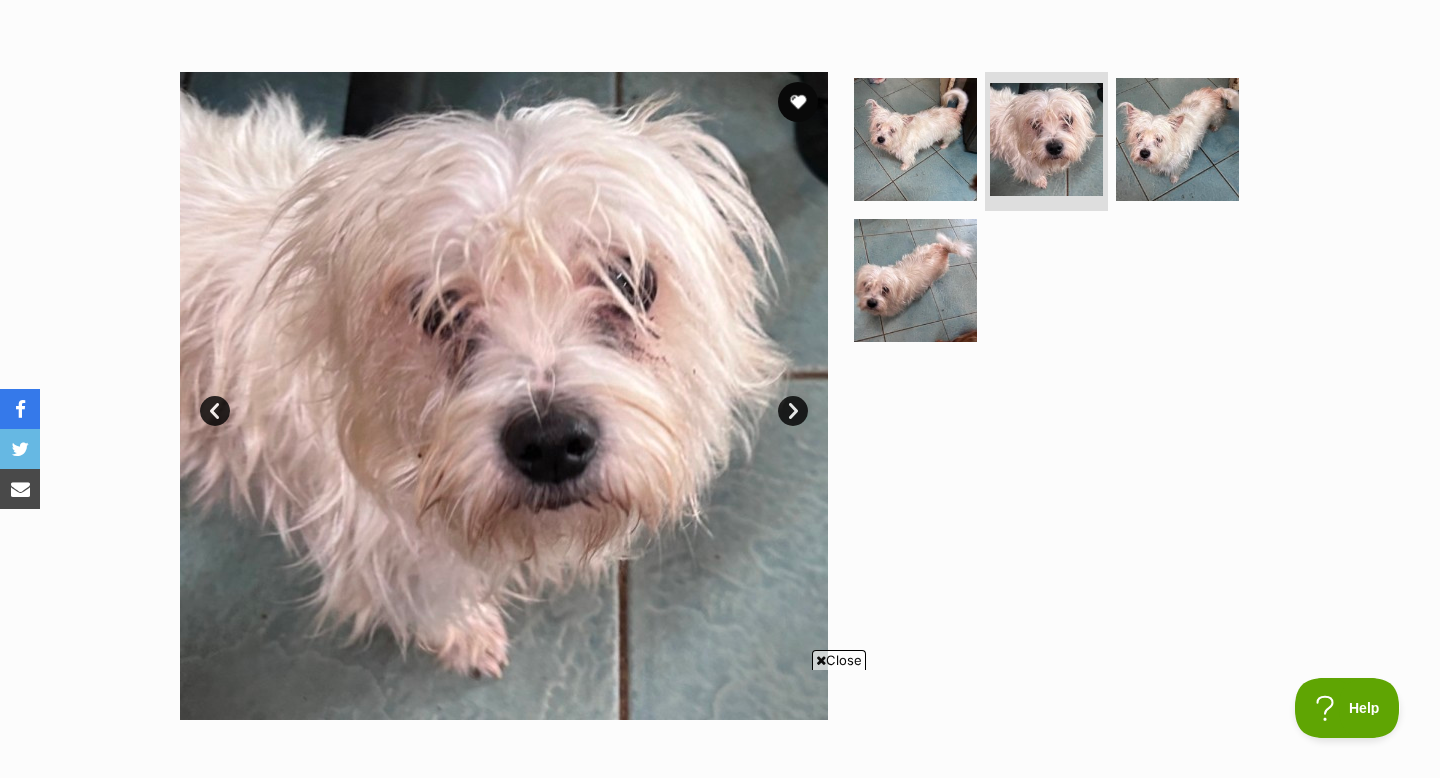 scroll, scrollTop: 0, scrollLeft: 0, axis: both 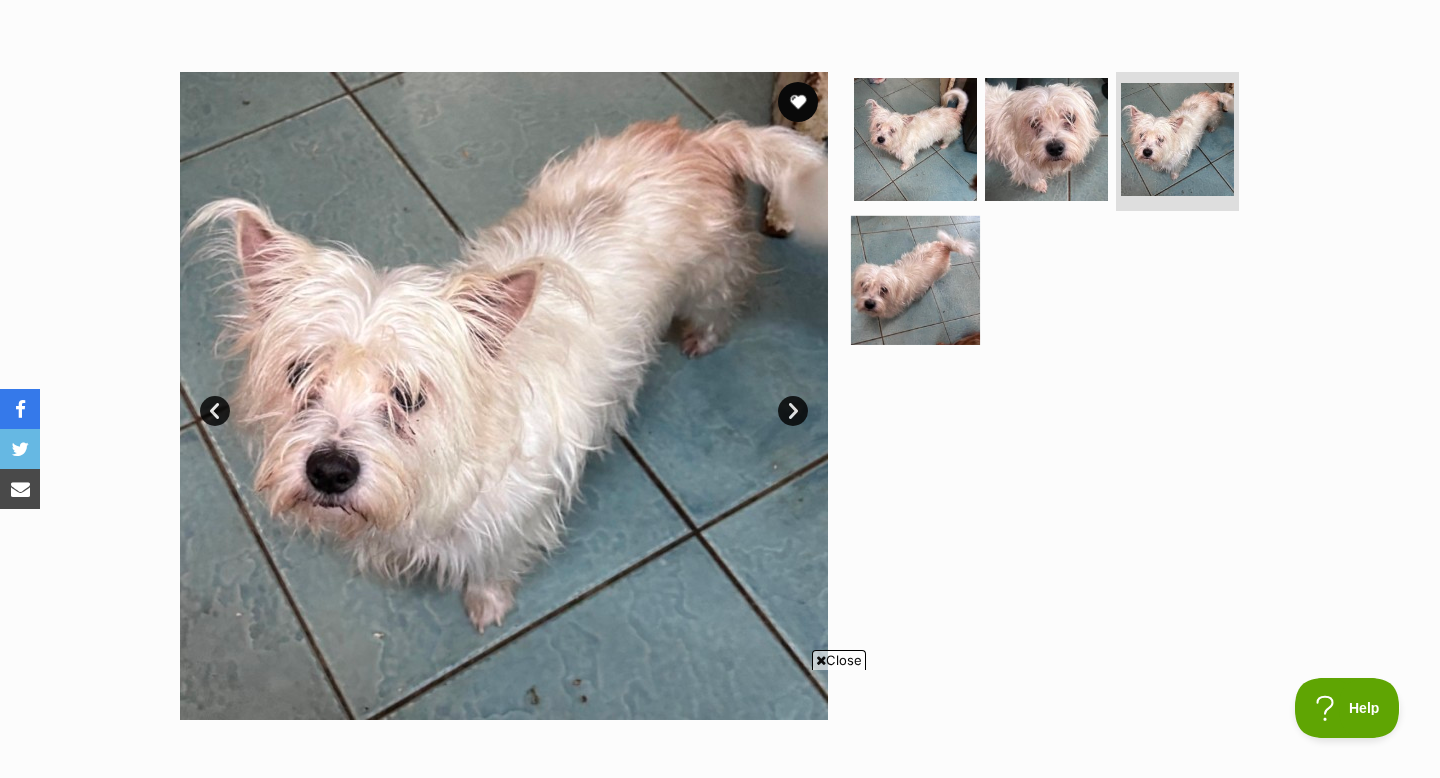 click at bounding box center (915, 280) 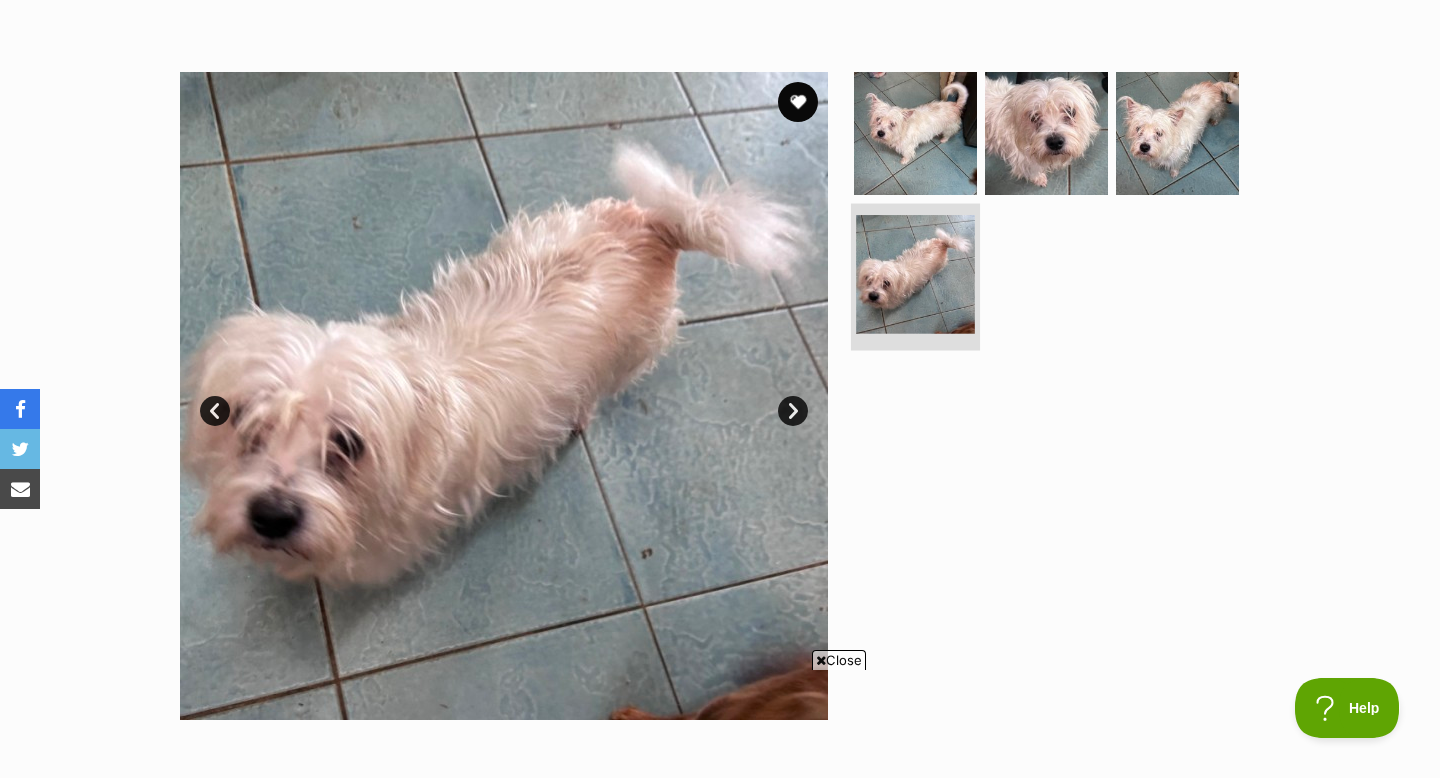 scroll, scrollTop: 0, scrollLeft: 0, axis: both 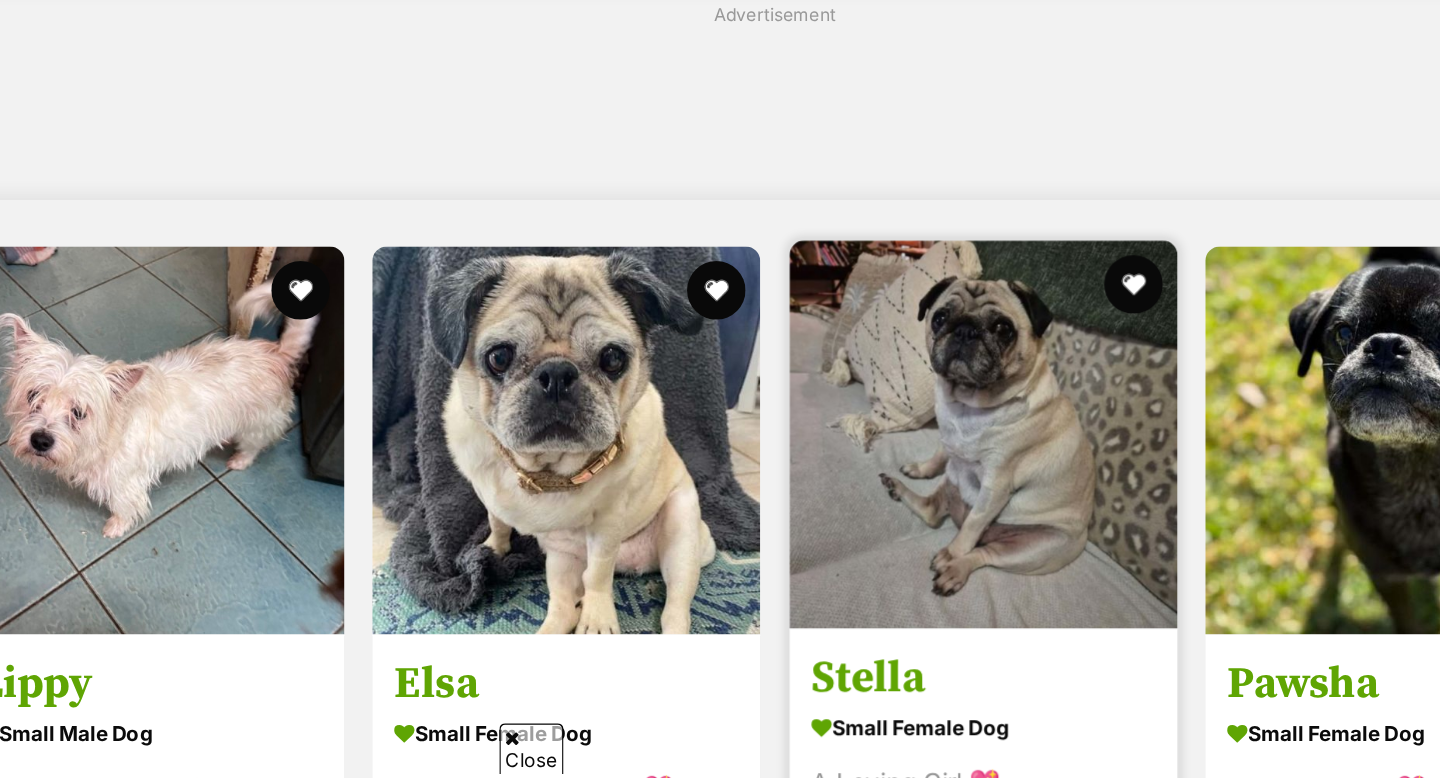 click at bounding box center (1006, 542) 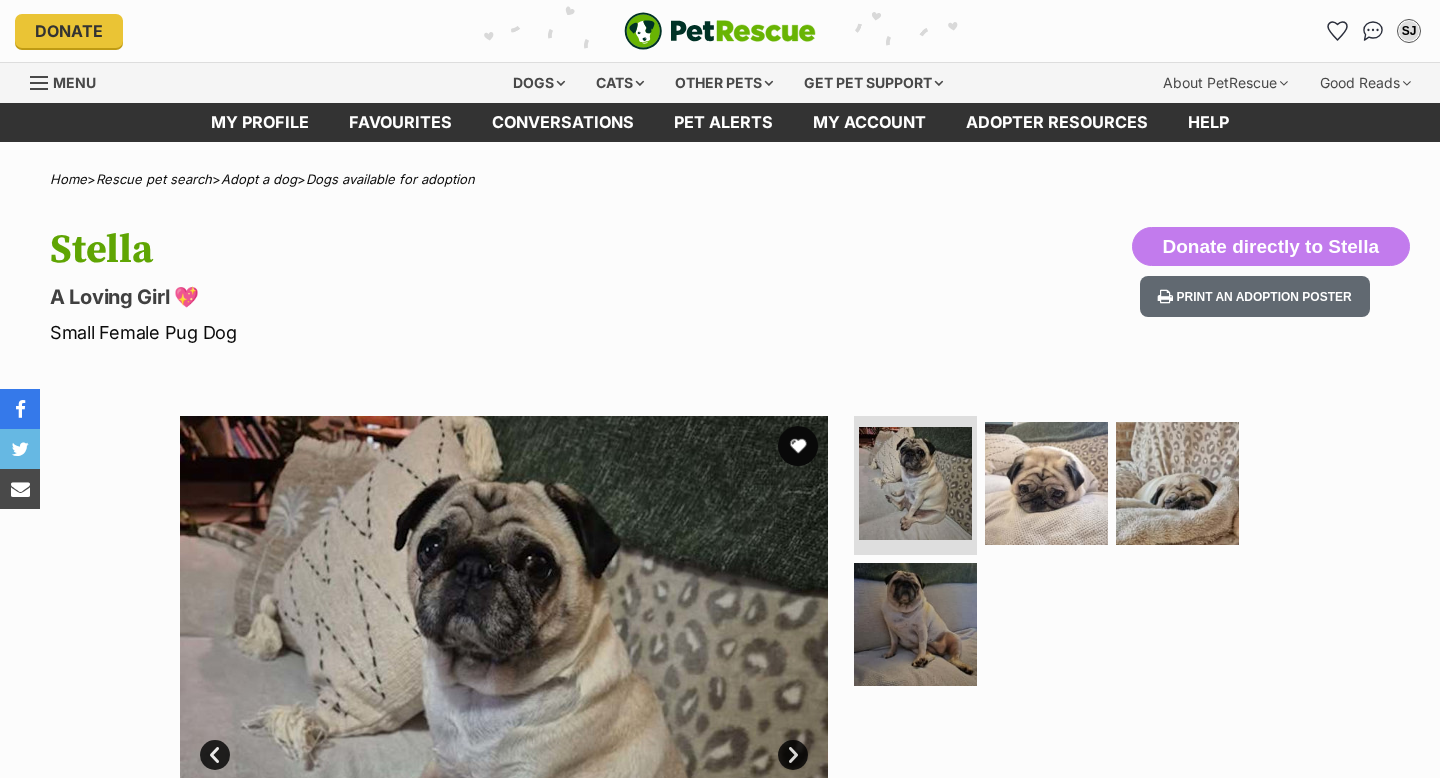 scroll, scrollTop: 0, scrollLeft: 0, axis: both 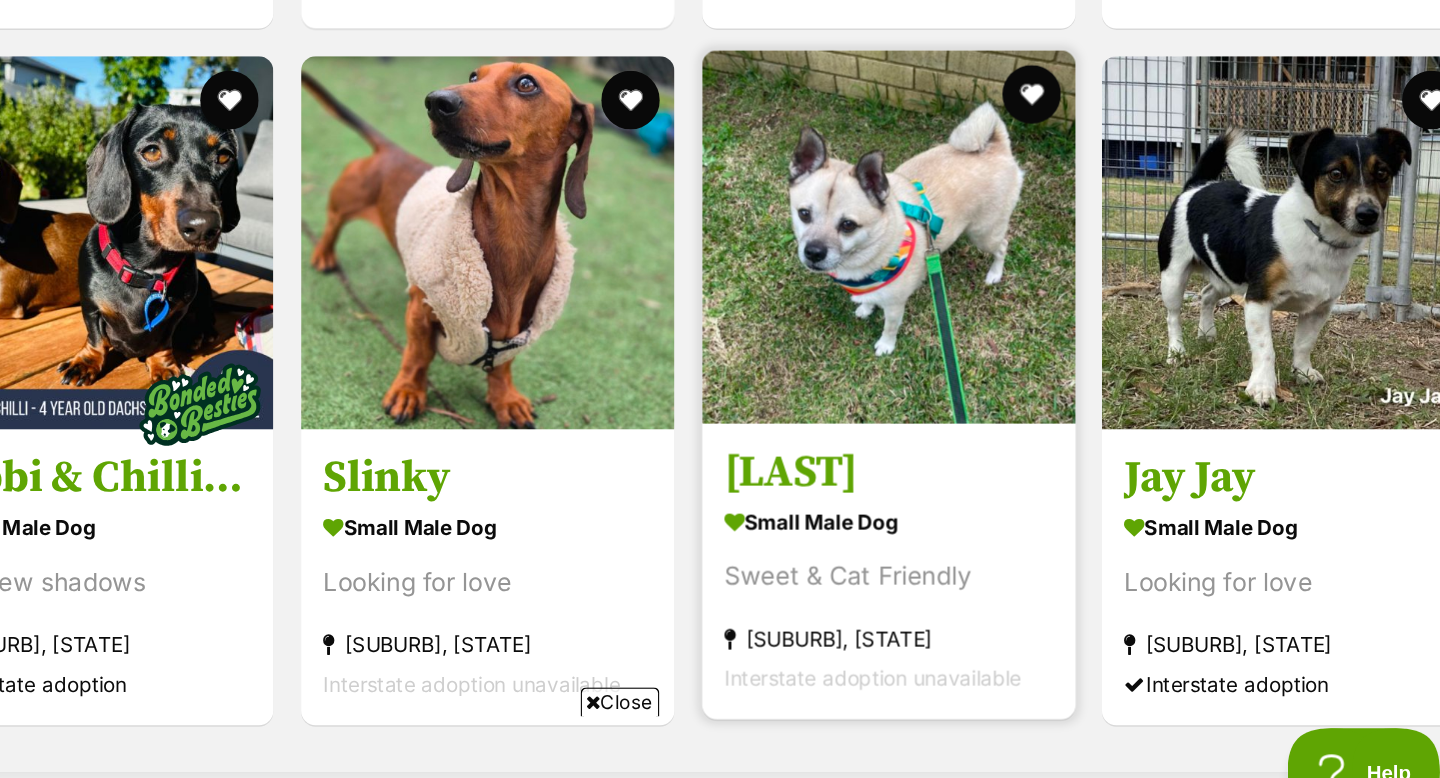 click at bounding box center (1022, 342) 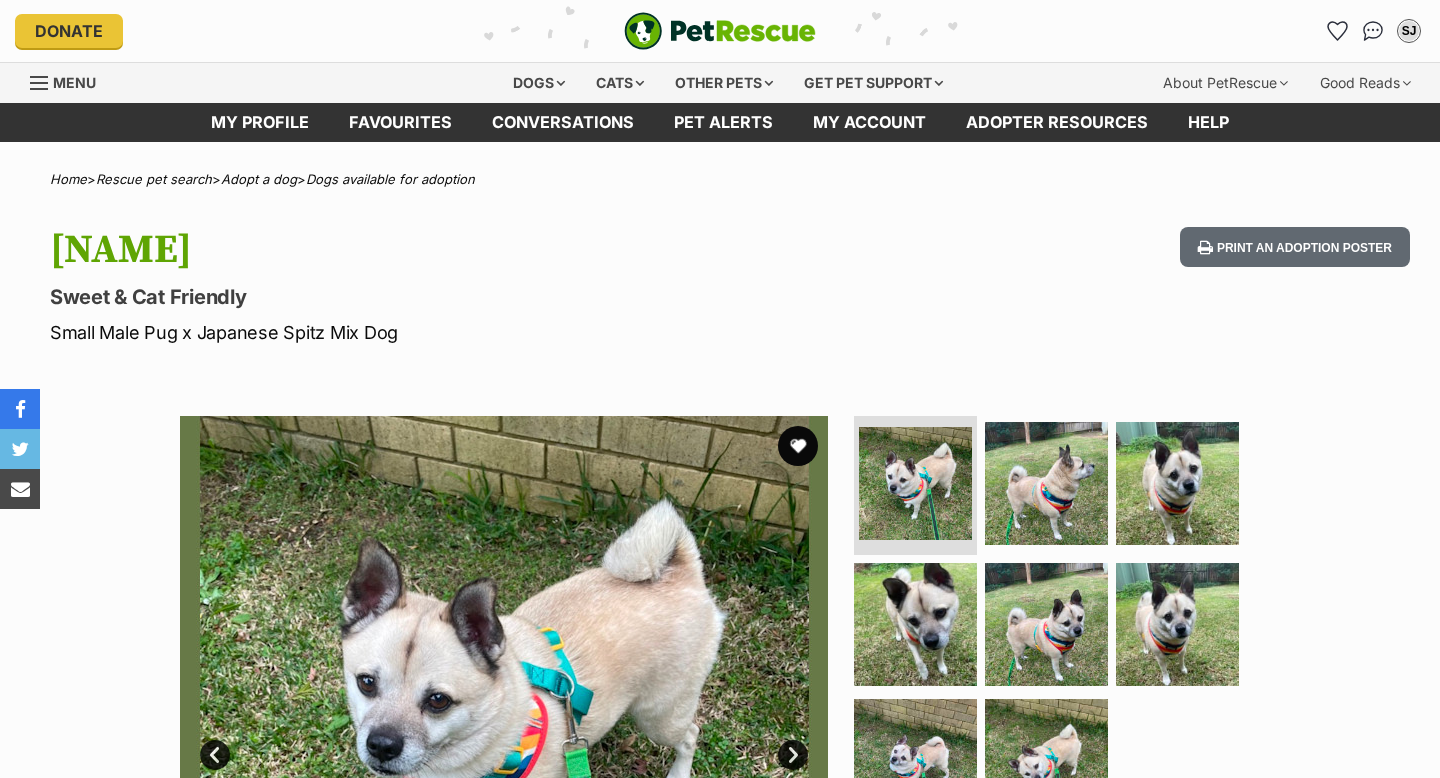 scroll, scrollTop: 0, scrollLeft: 0, axis: both 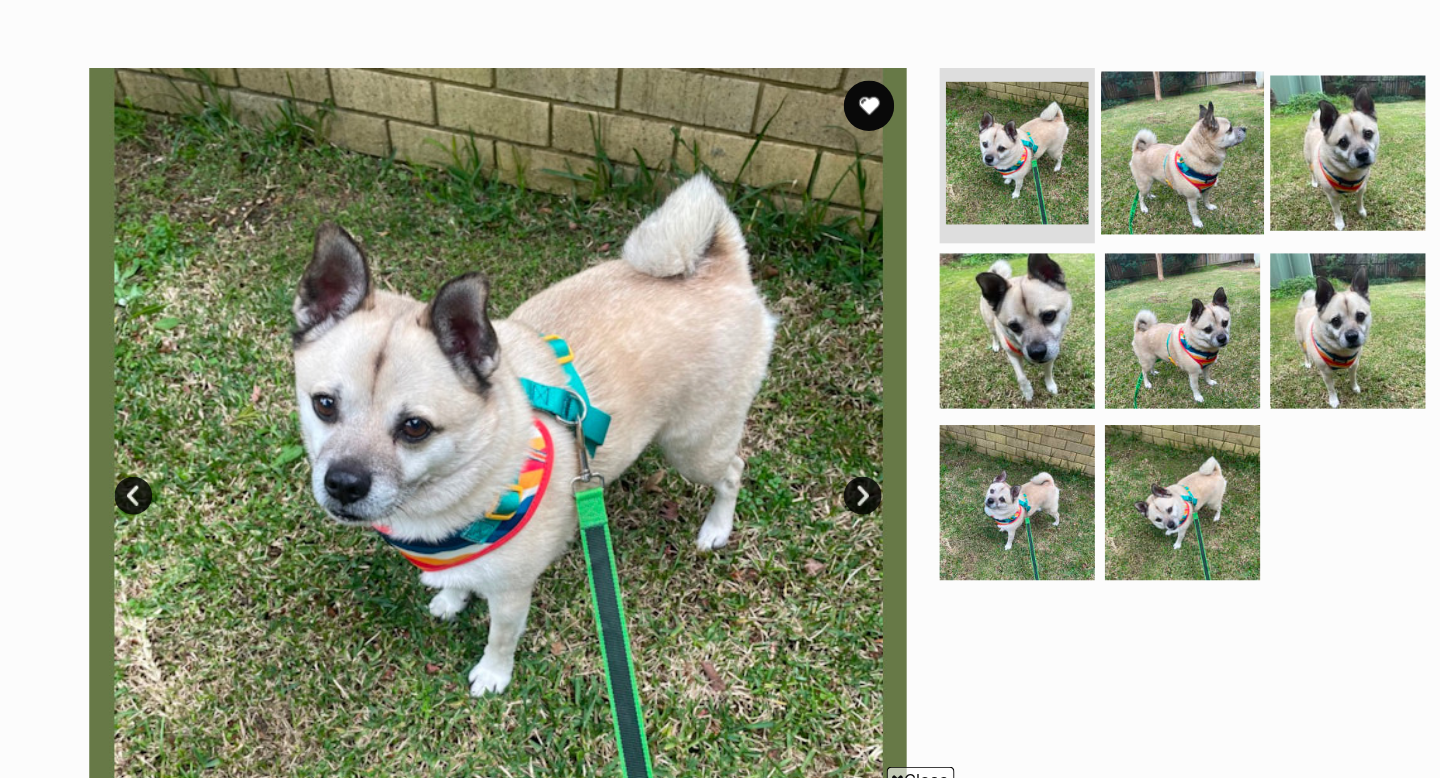 click at bounding box center [1046, 162] 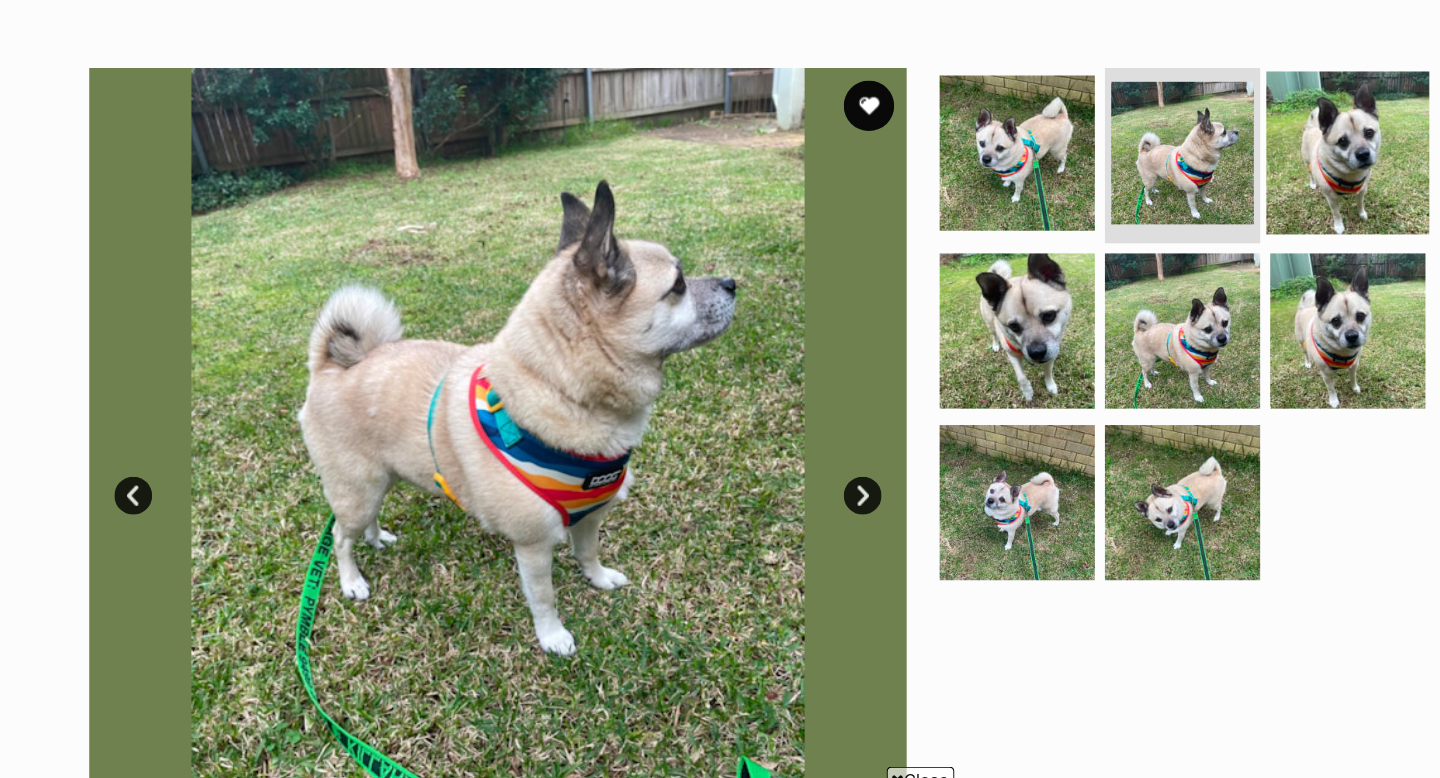 click at bounding box center (1177, 162) 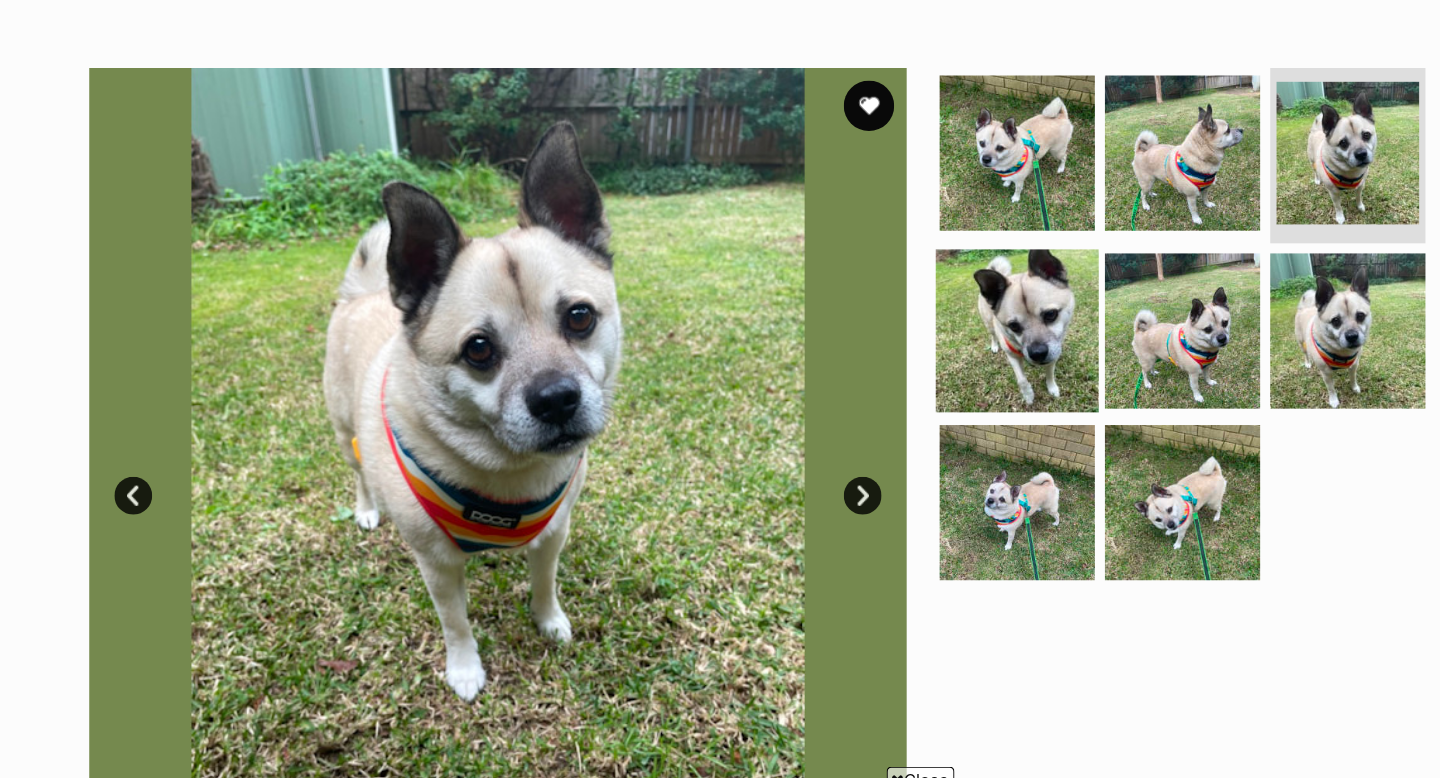 click at bounding box center (915, 304) 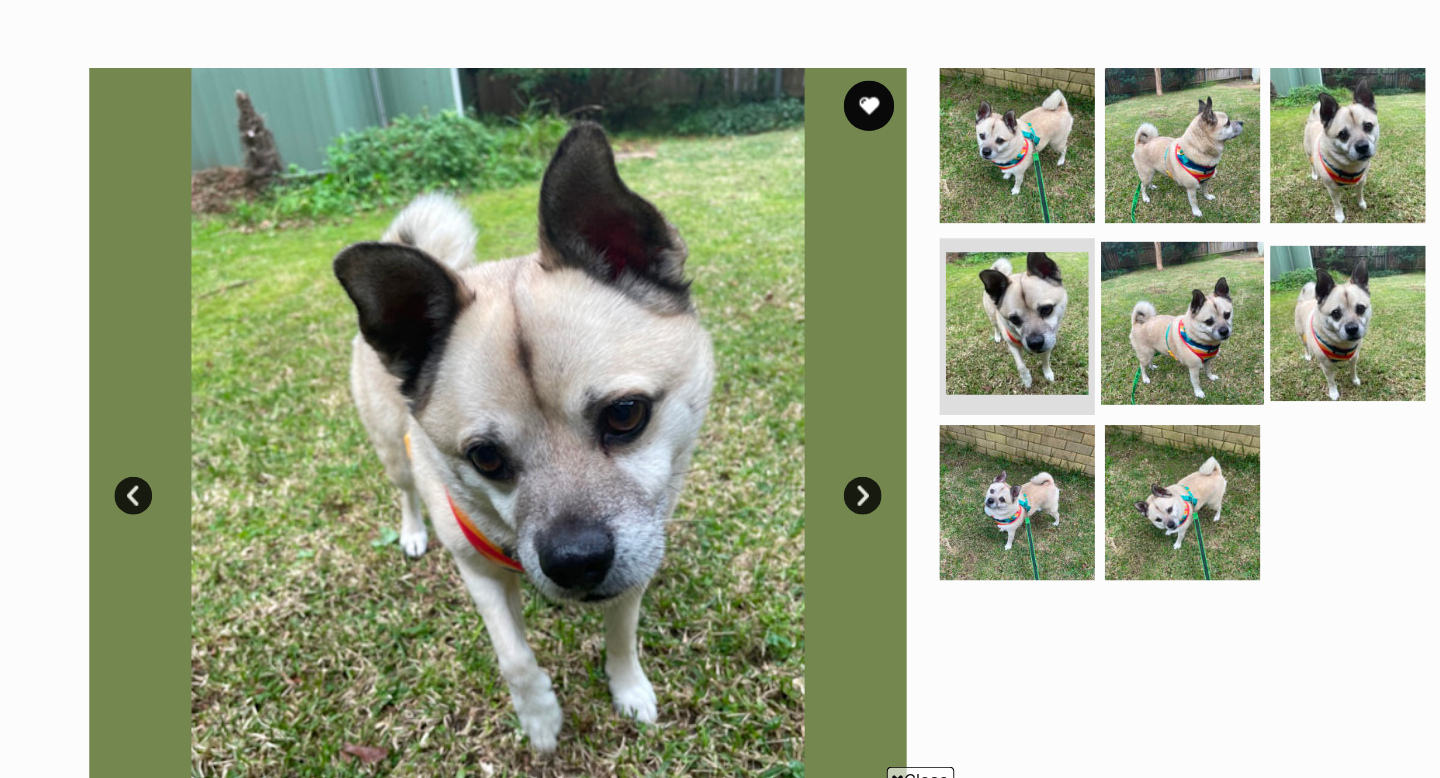 click at bounding box center (1046, 298) 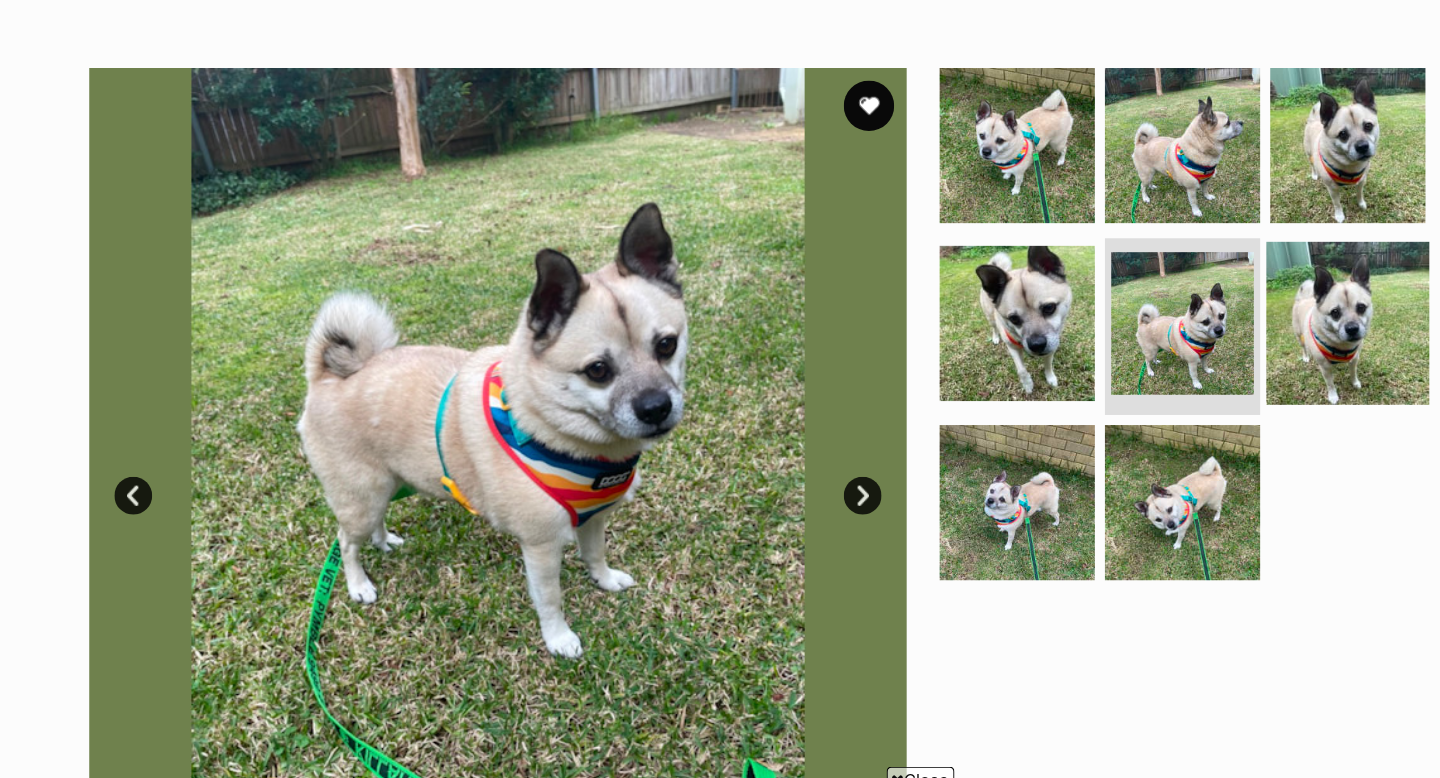 click at bounding box center [1177, 298] 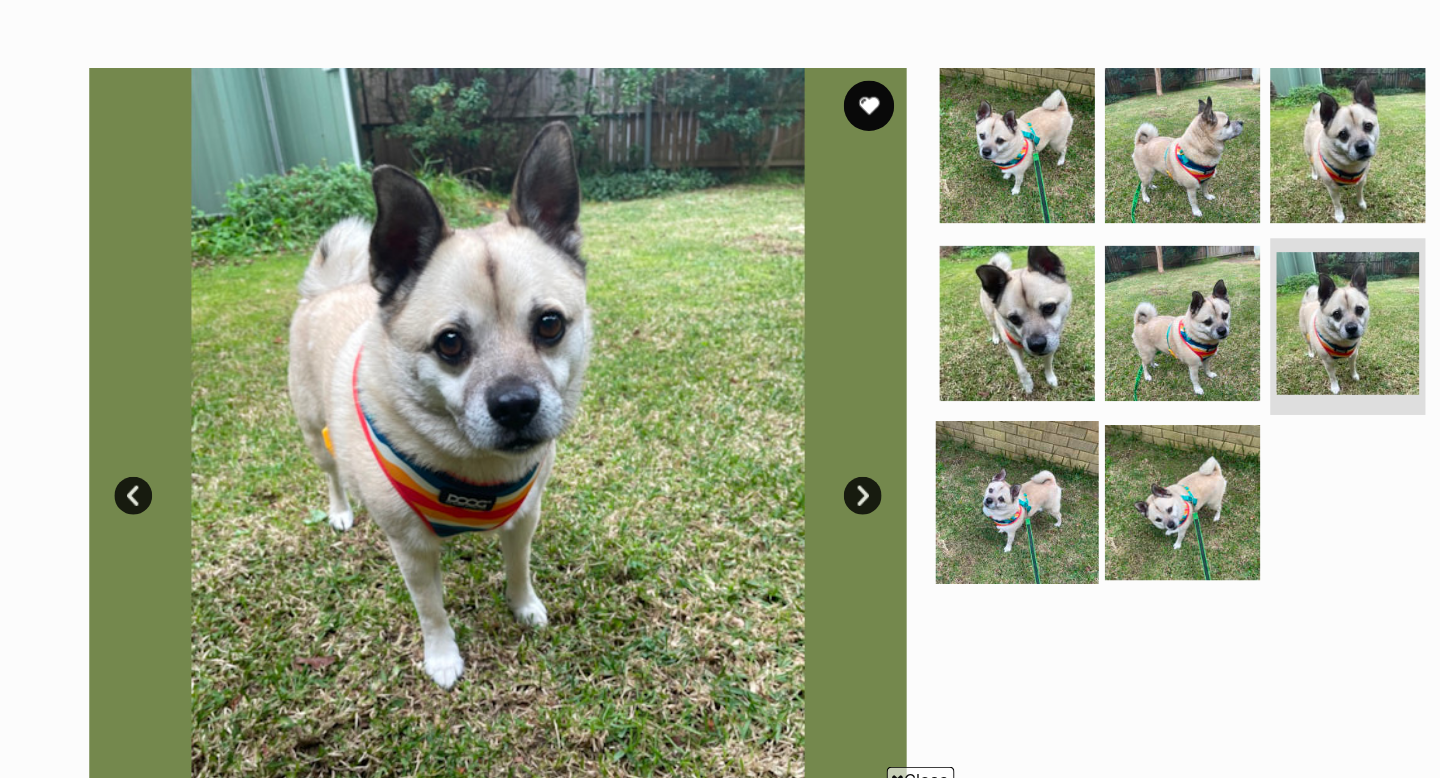 click at bounding box center [915, 440] 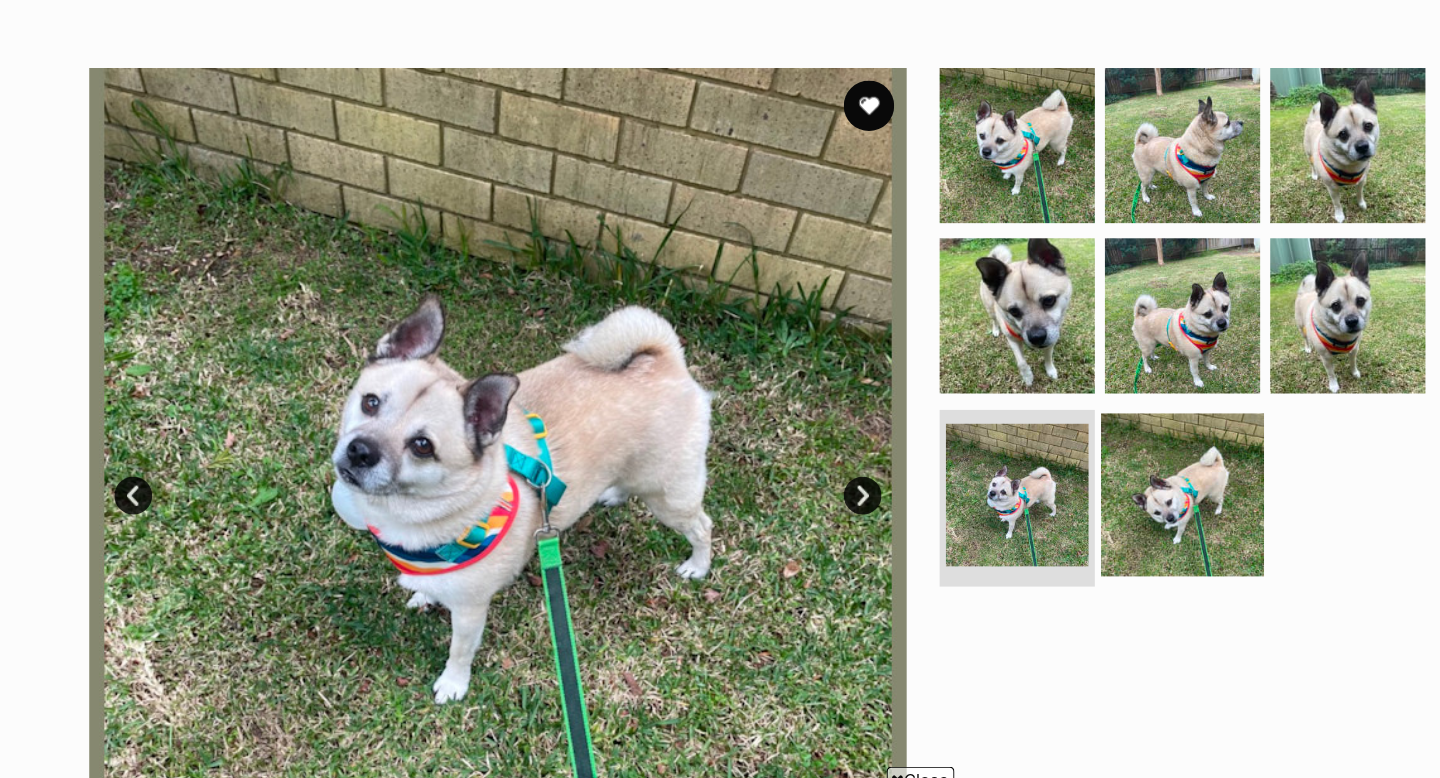 click at bounding box center [1046, 434] 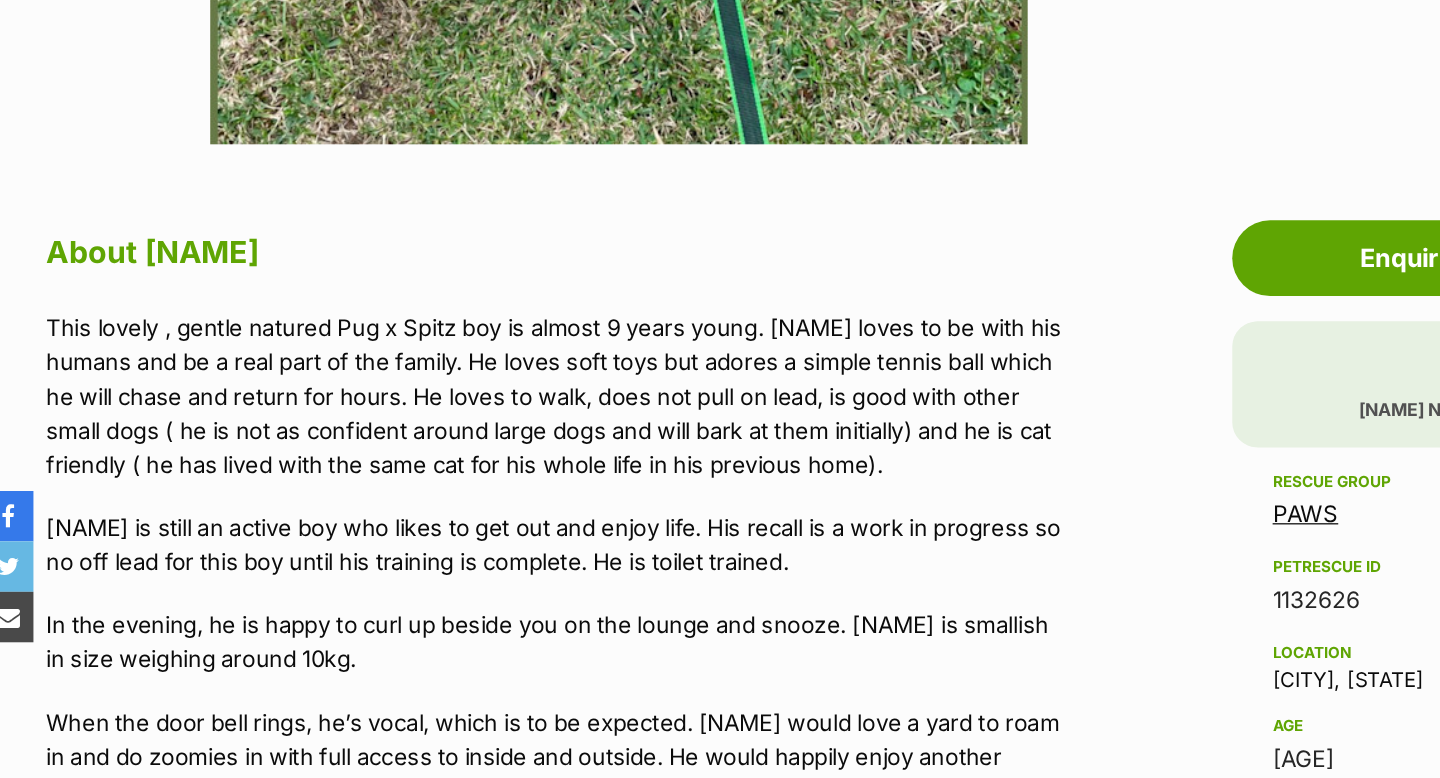scroll, scrollTop: 0, scrollLeft: 0, axis: both 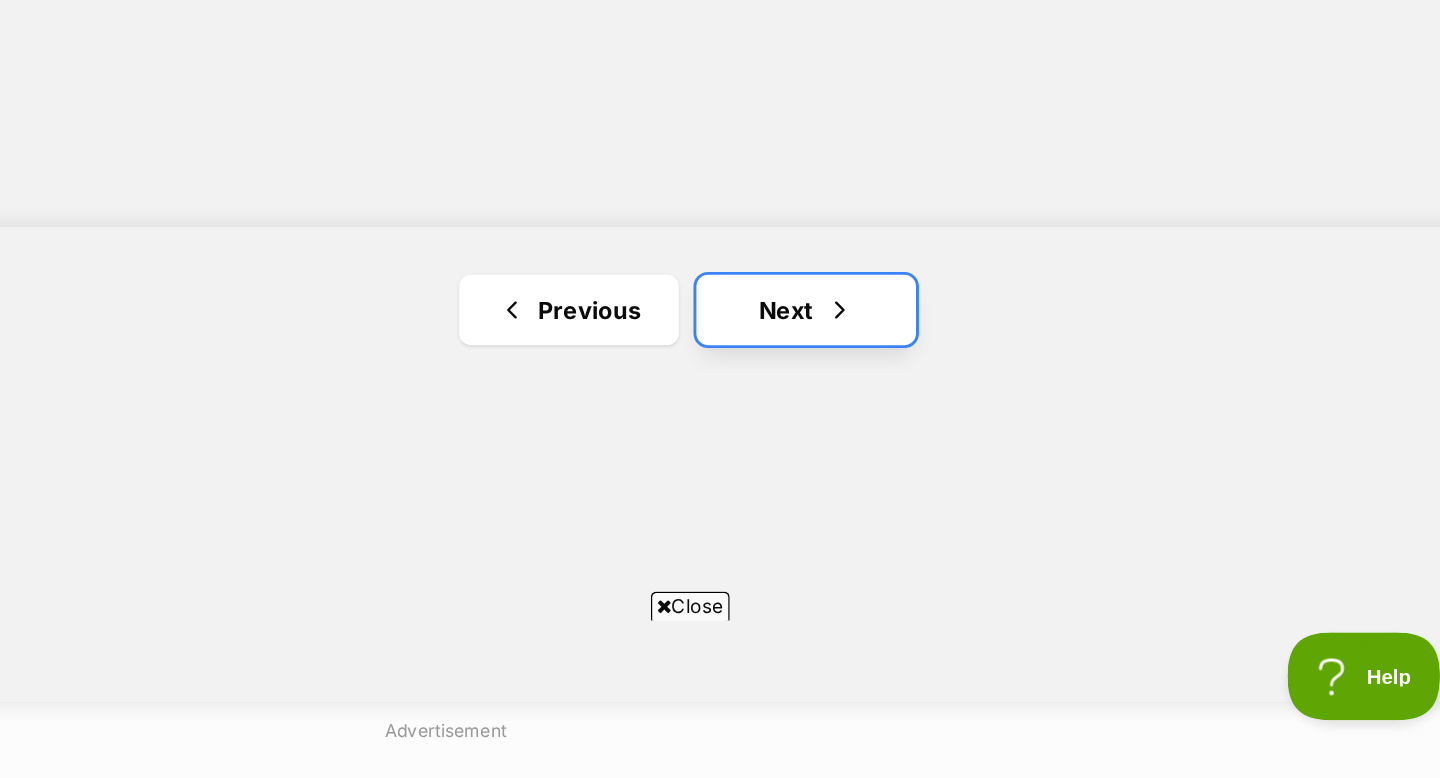 click on "Next" at bounding box center [966, 458] 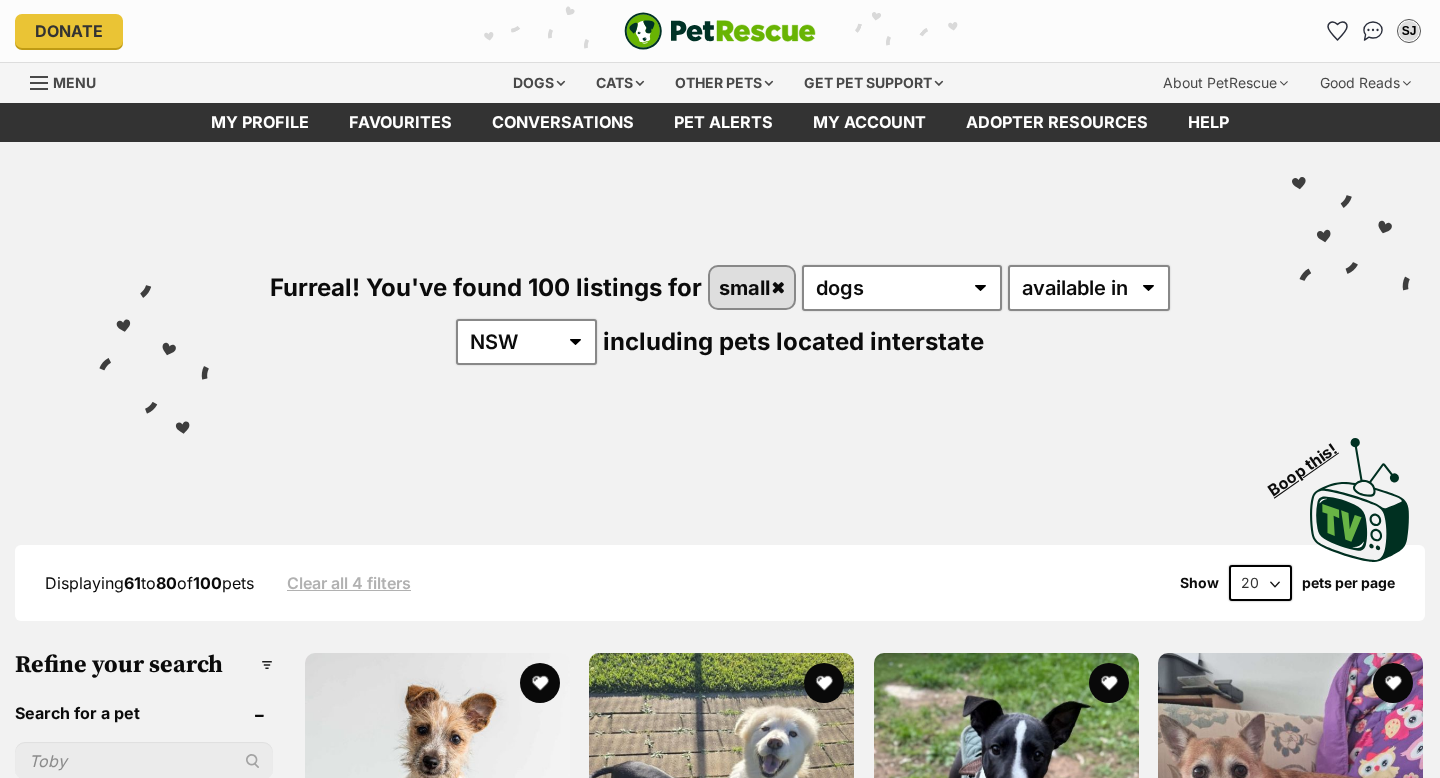 scroll, scrollTop: 0, scrollLeft: 0, axis: both 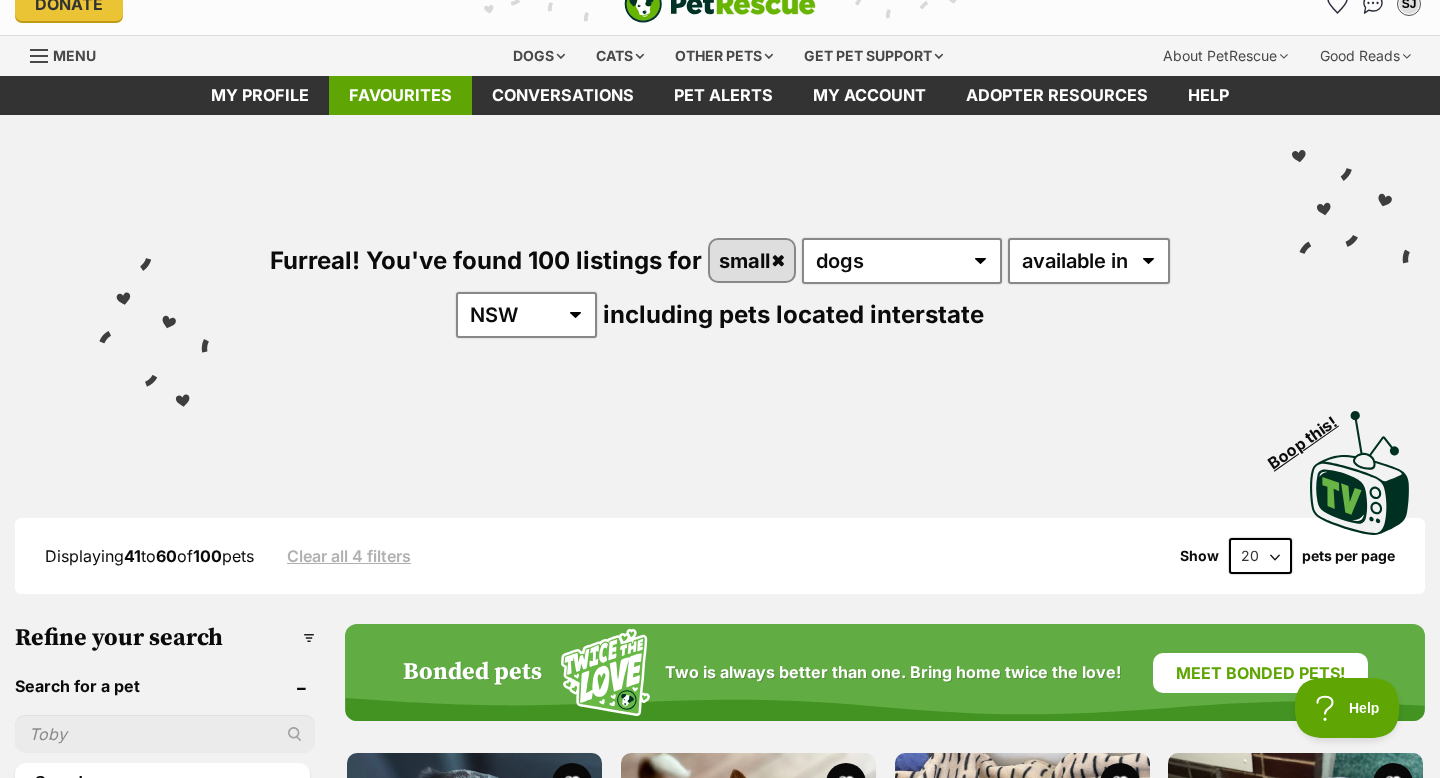 click on "Favourites" at bounding box center [400, 95] 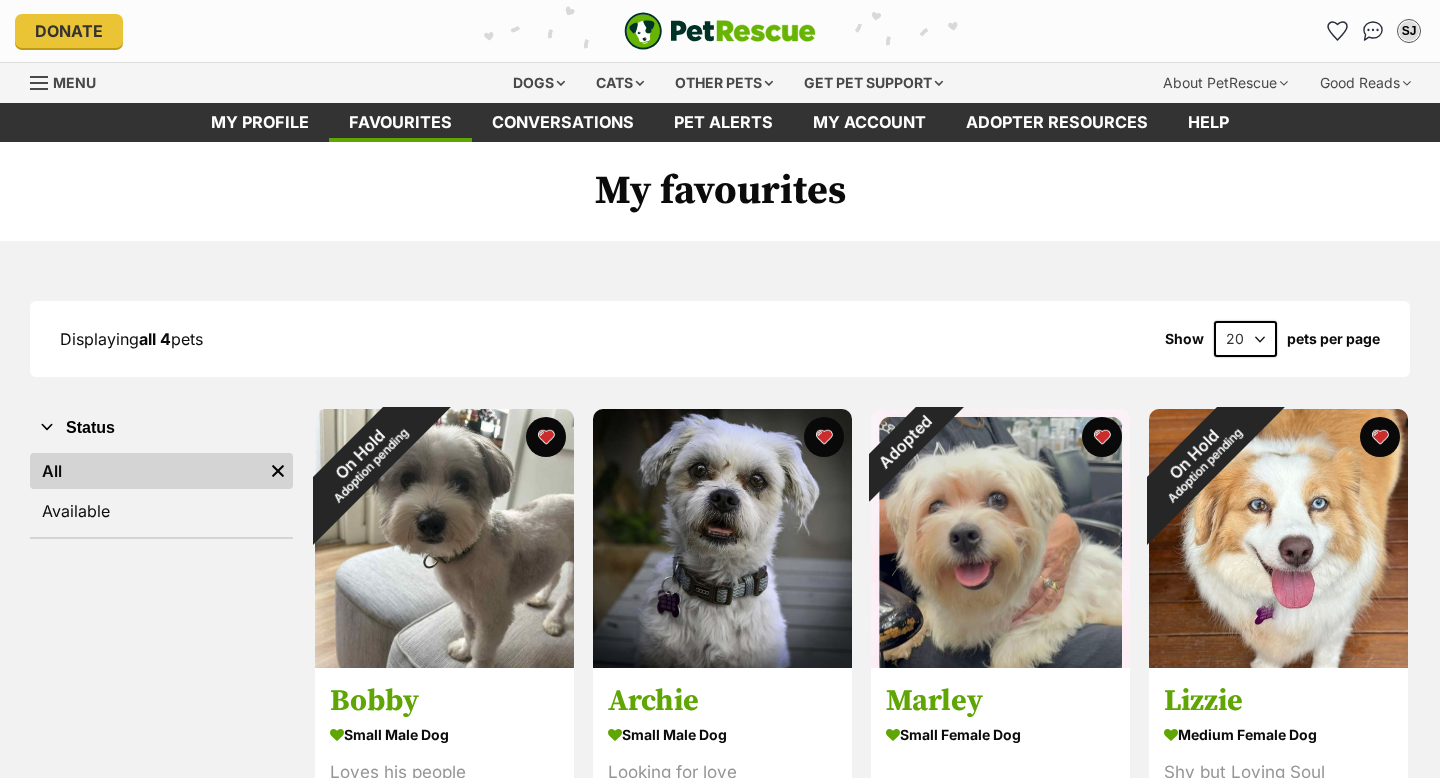 scroll, scrollTop: 0, scrollLeft: 0, axis: both 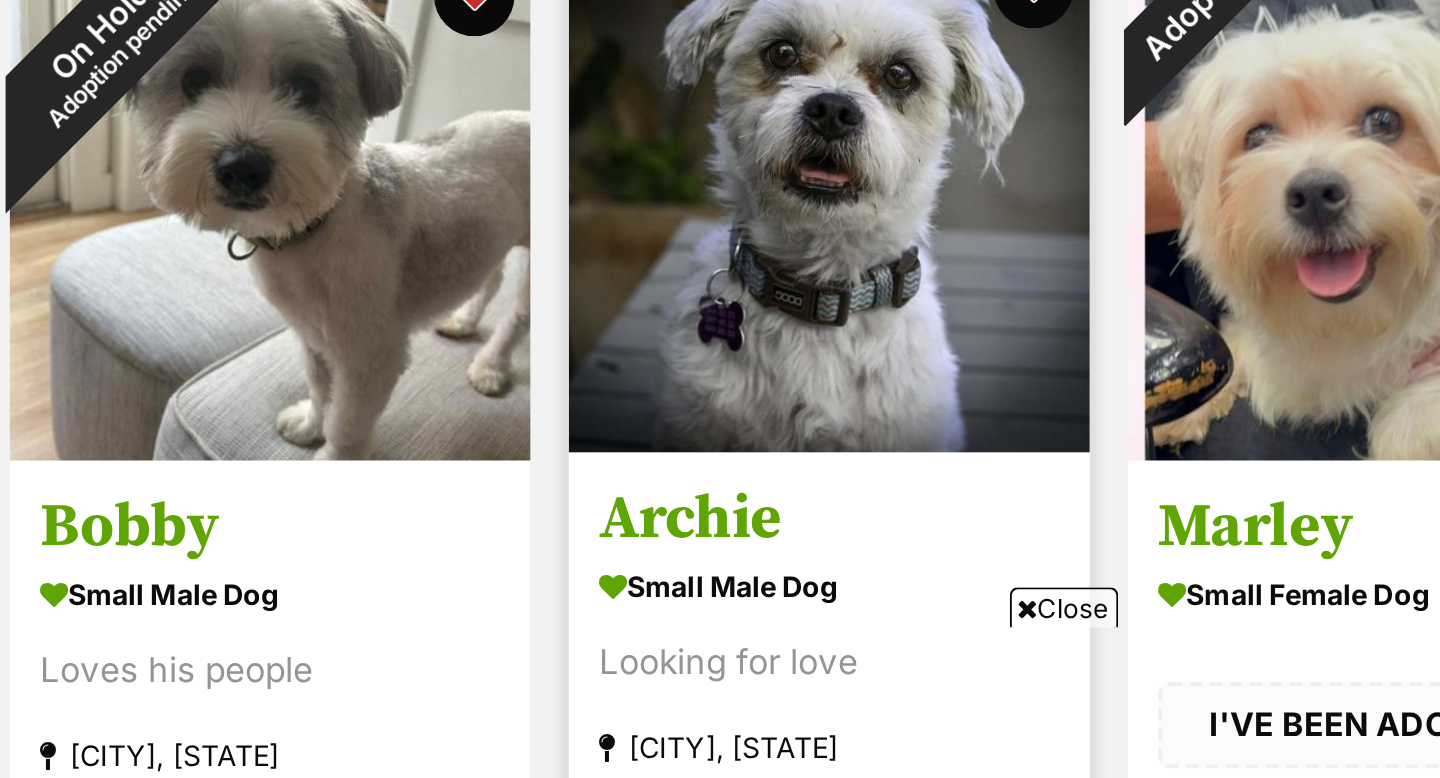 click at bounding box center (722, 453) 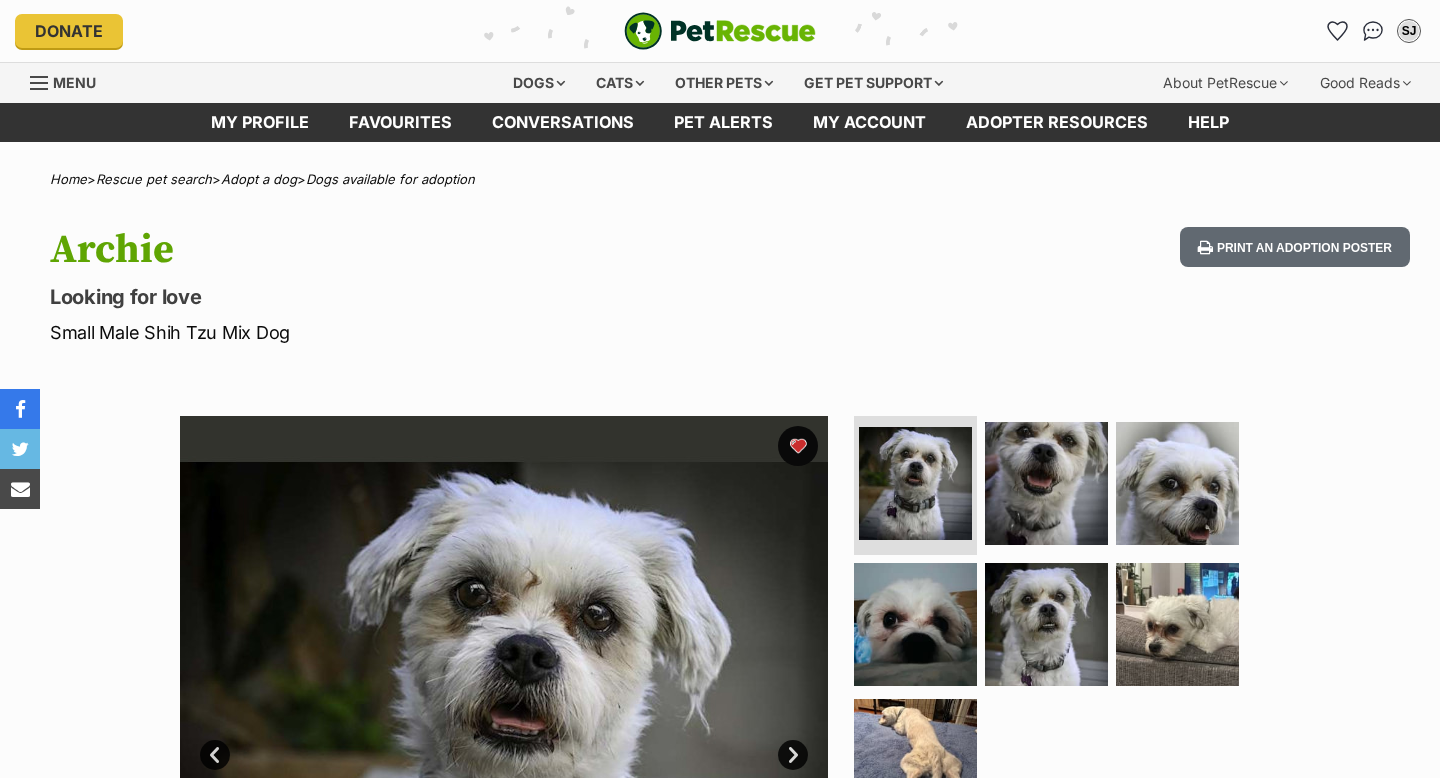 scroll, scrollTop: 0, scrollLeft: 0, axis: both 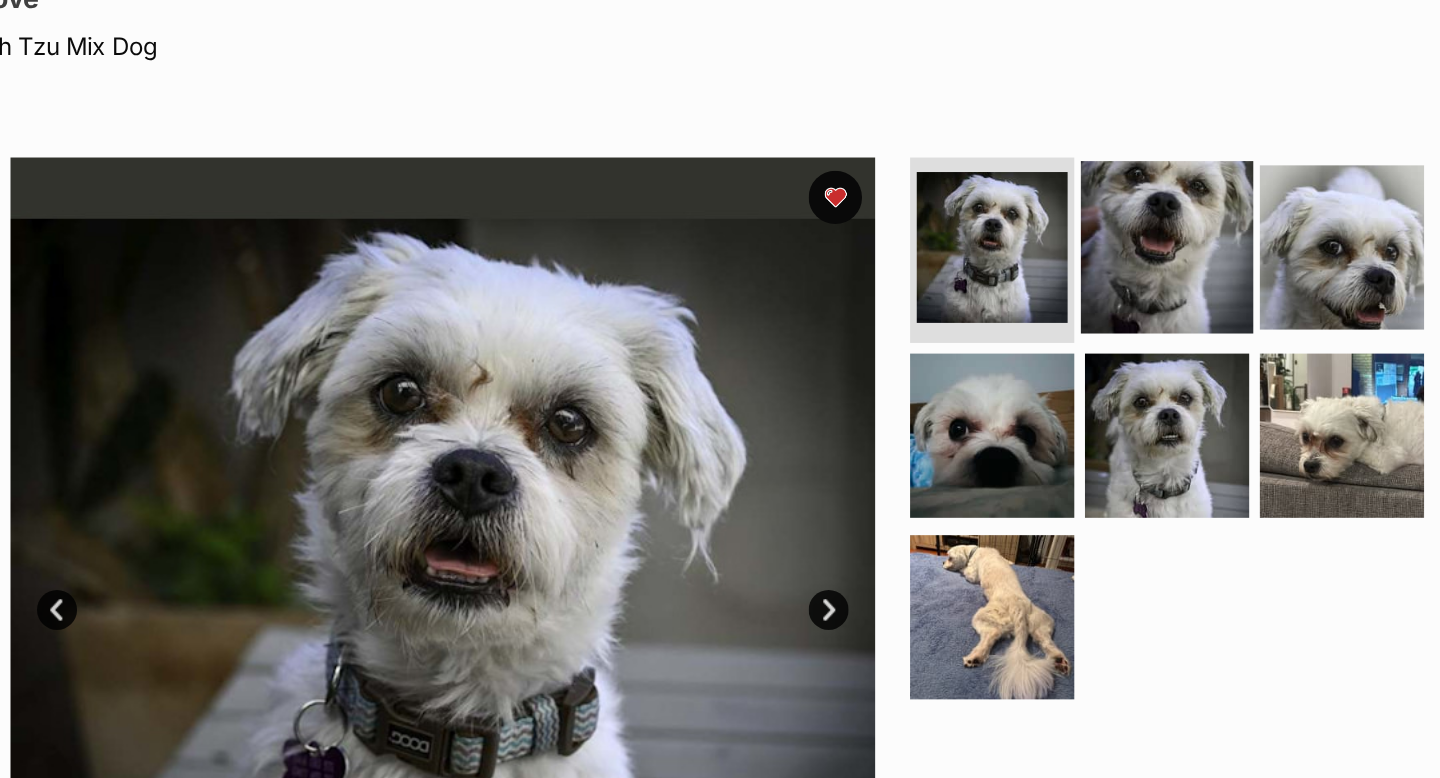 click at bounding box center (1046, 184) 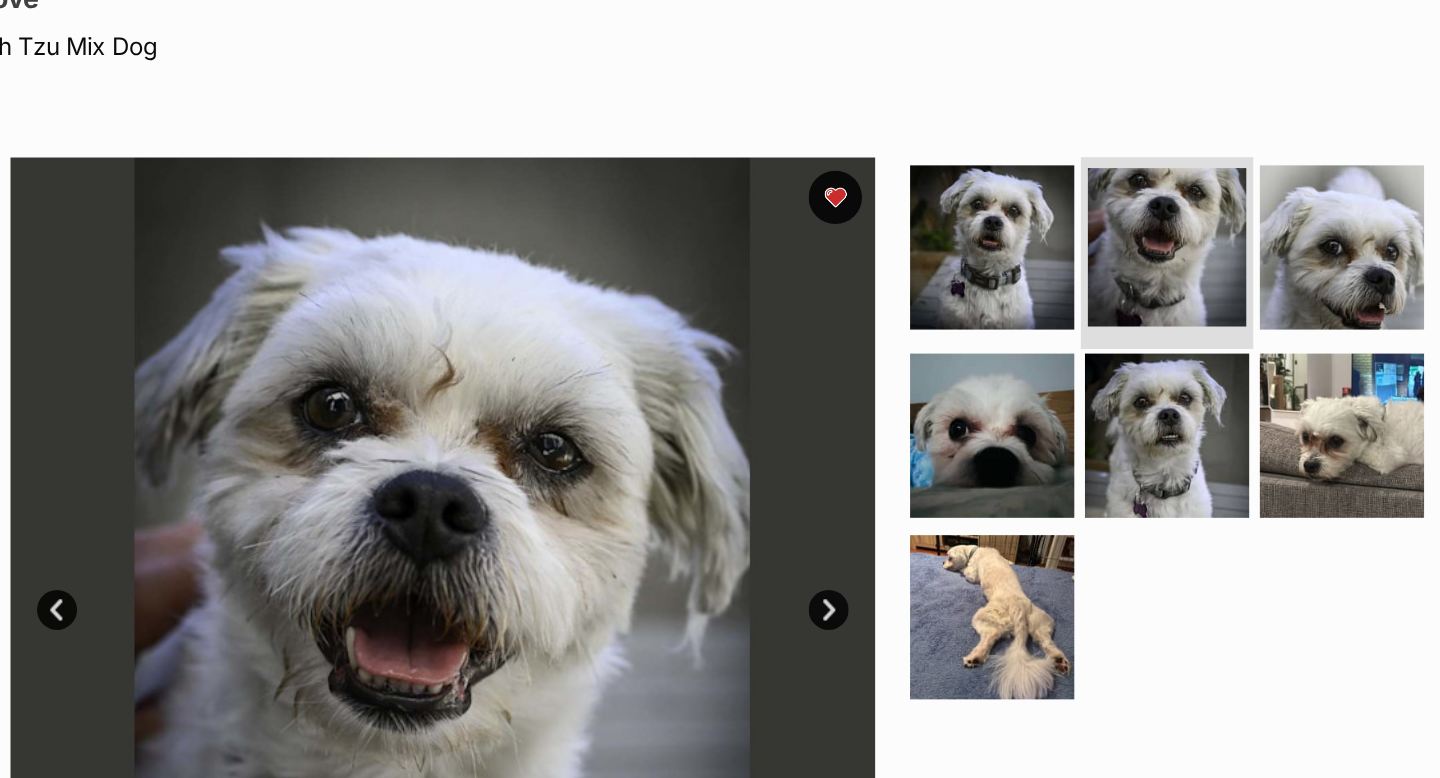 scroll, scrollTop: 0, scrollLeft: 0, axis: both 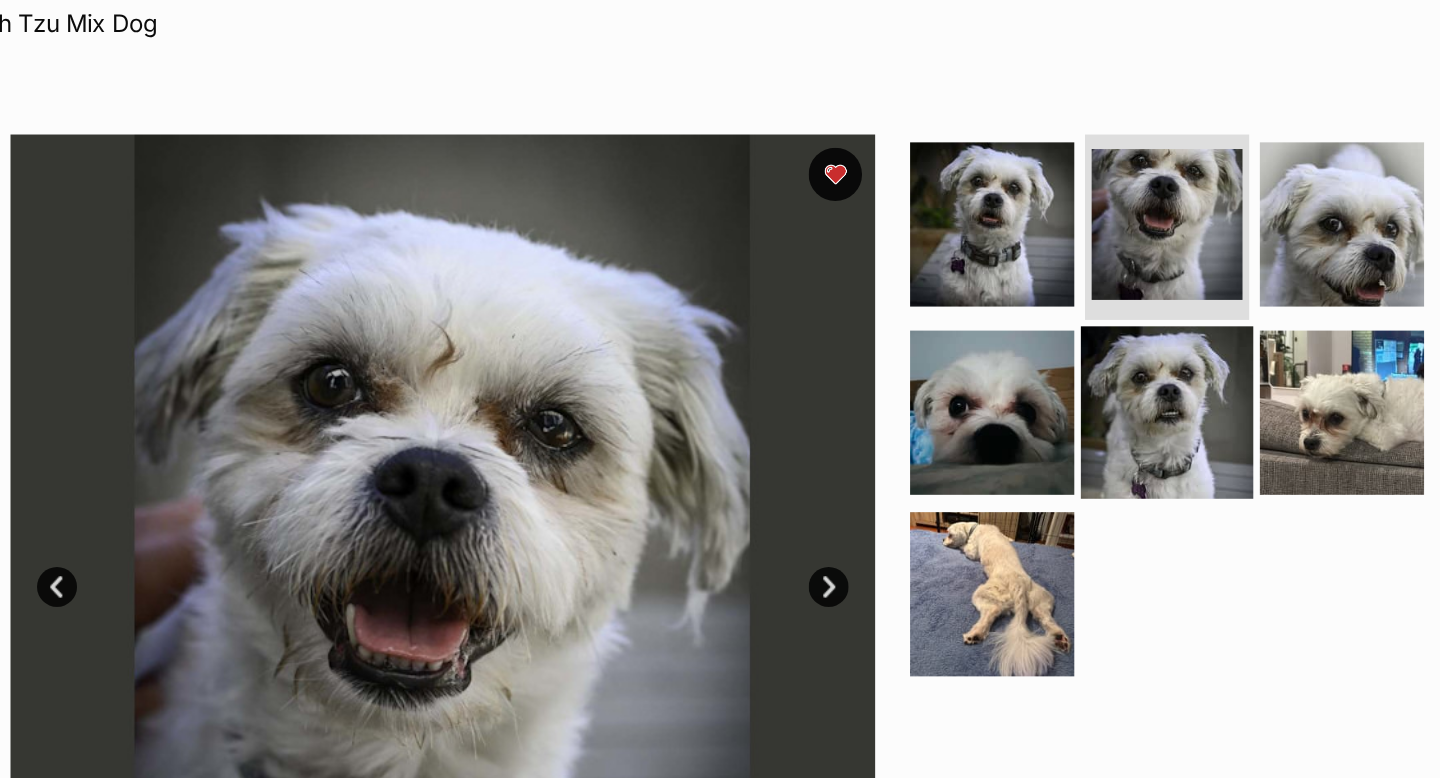 click at bounding box center [1046, 326] 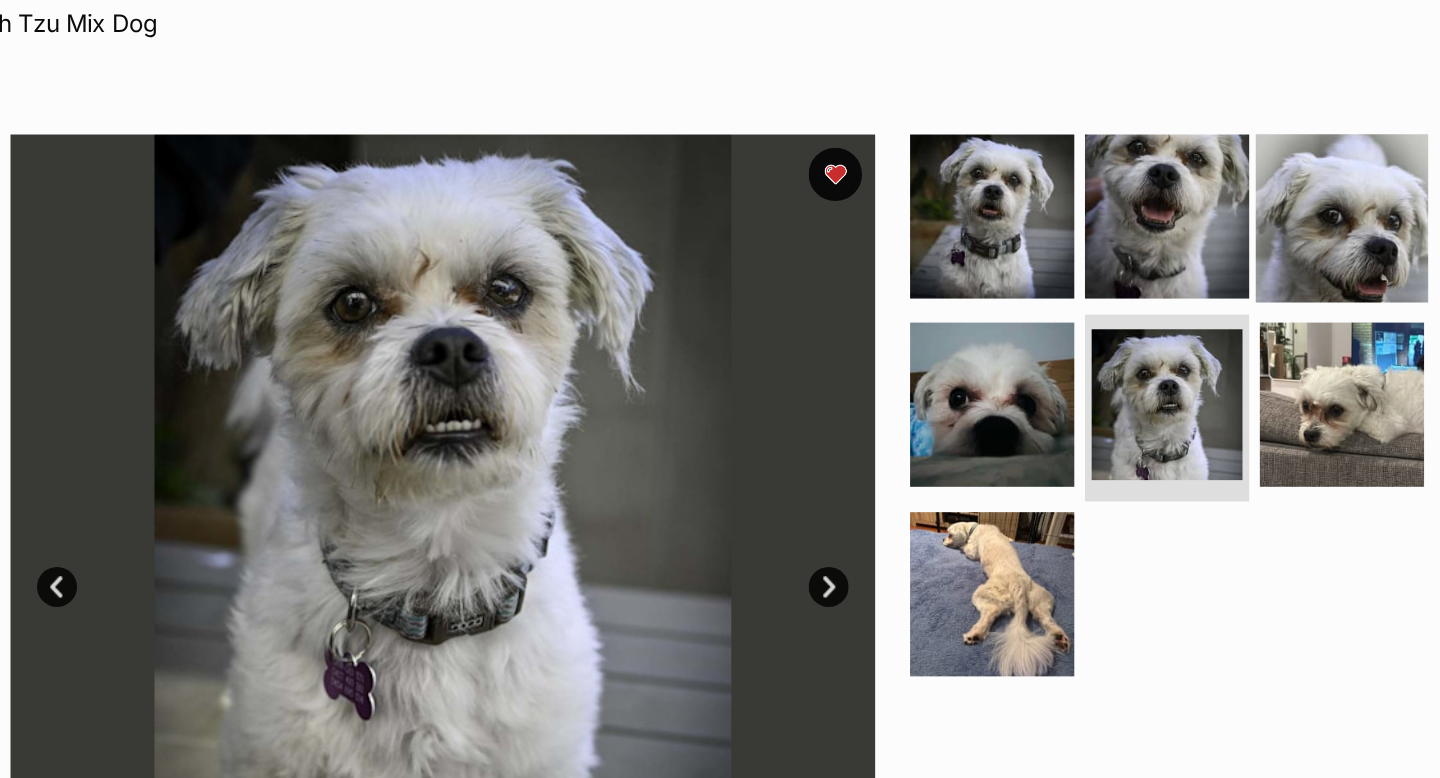 click at bounding box center [1177, 178] 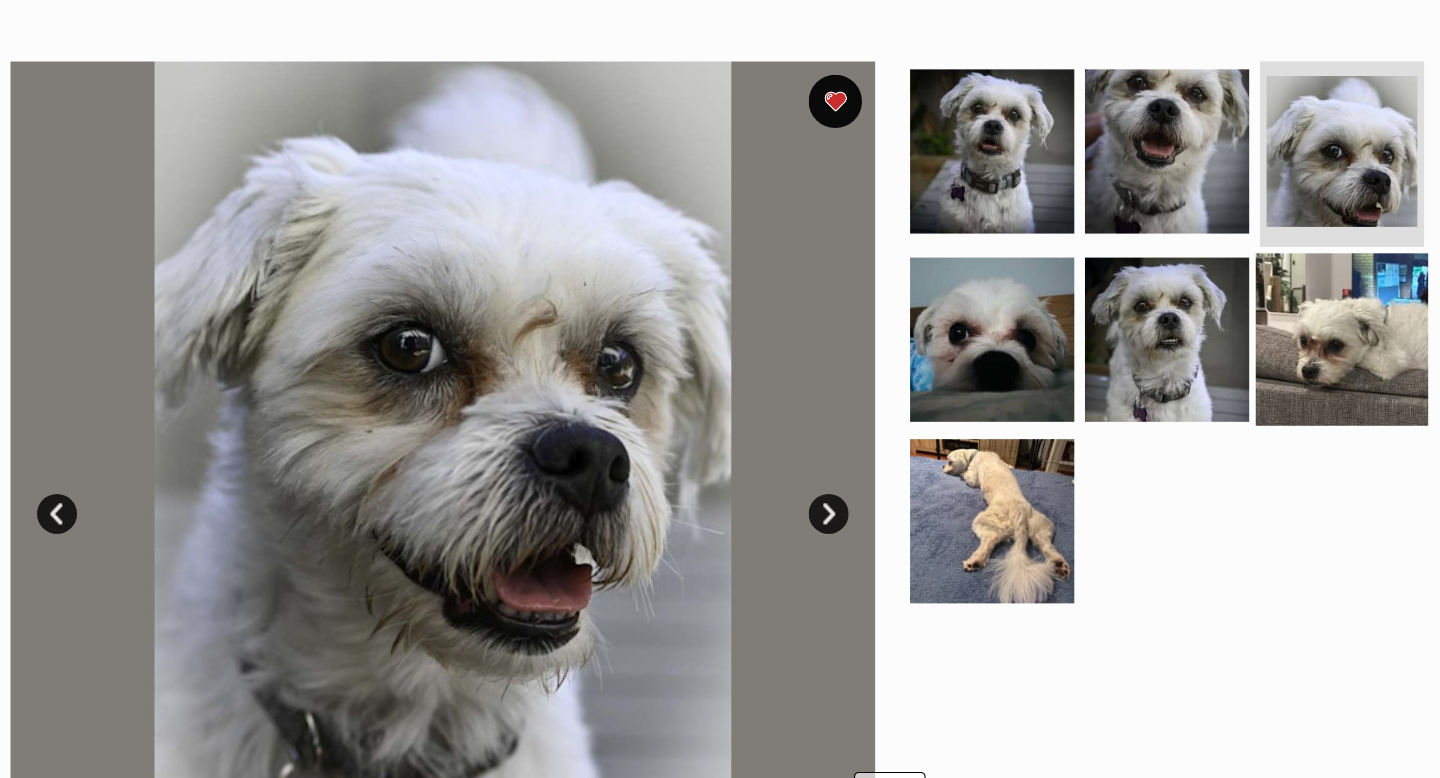 click at bounding box center (1177, 326) 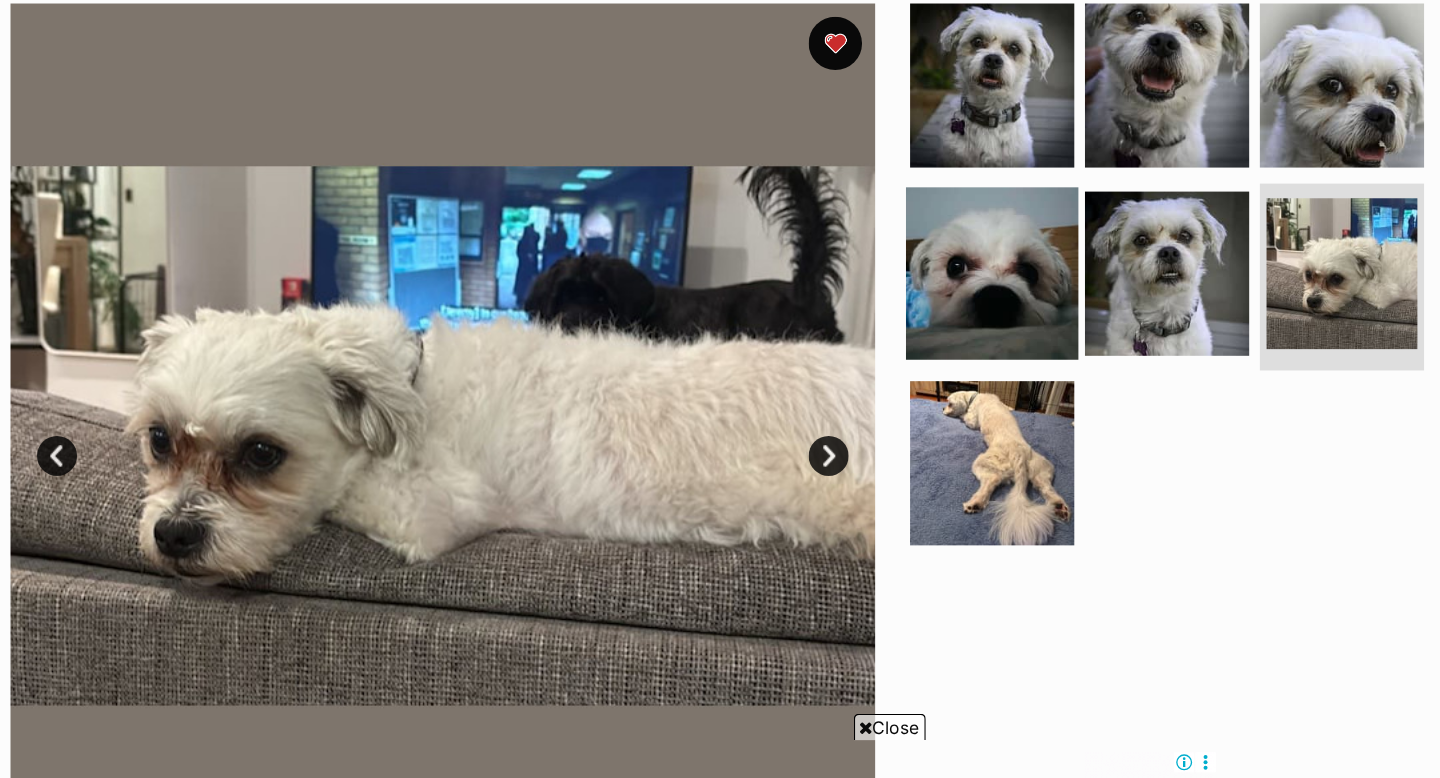 click at bounding box center [915, 320] 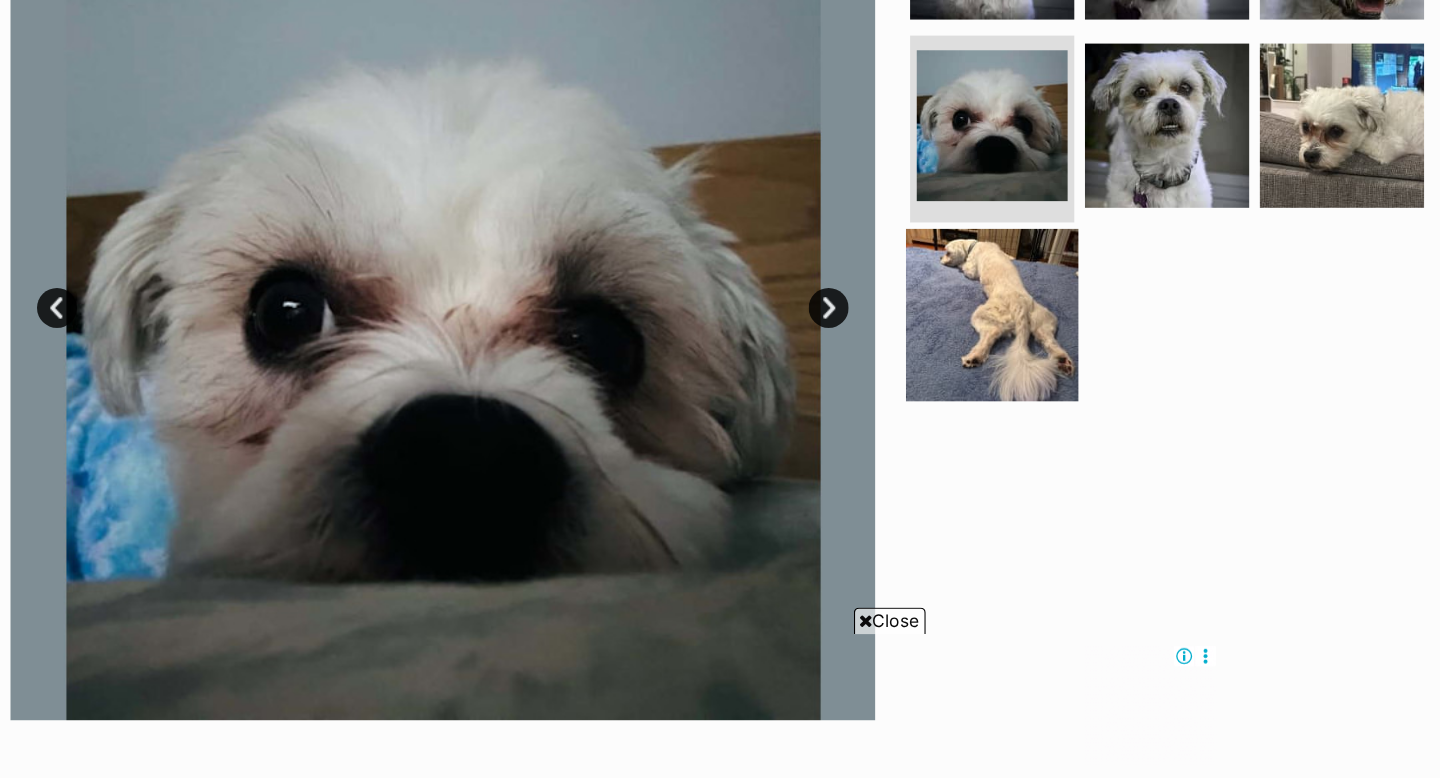 scroll, scrollTop: 332, scrollLeft: 0, axis: vertical 